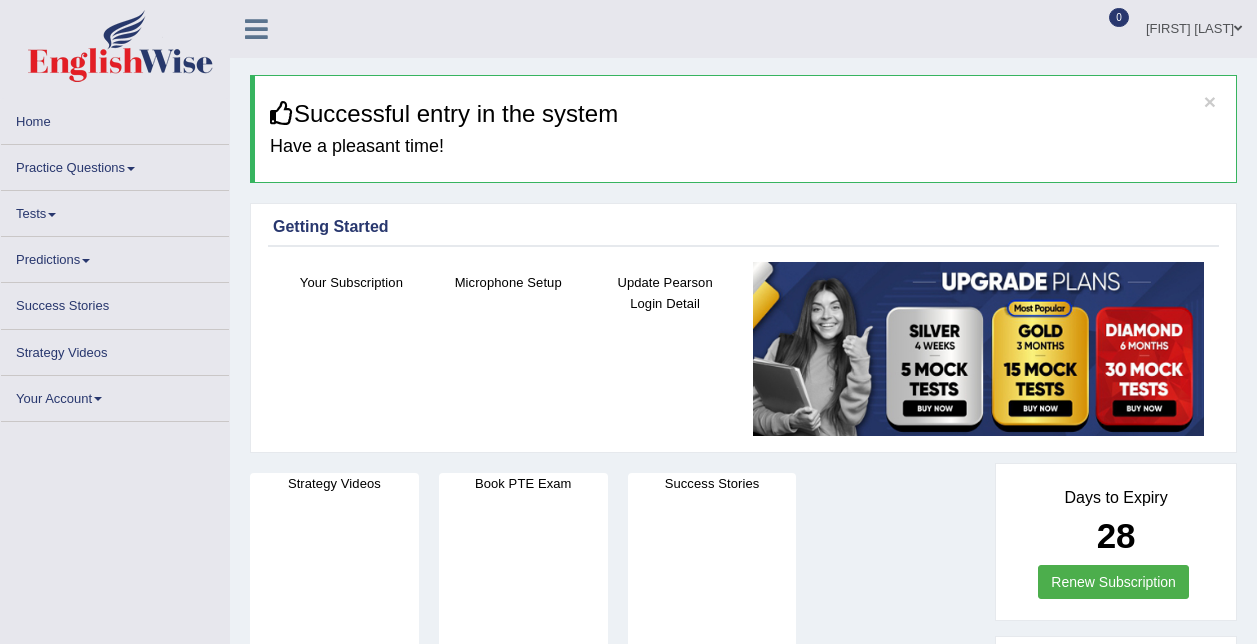 scroll, scrollTop: 300, scrollLeft: 0, axis: vertical 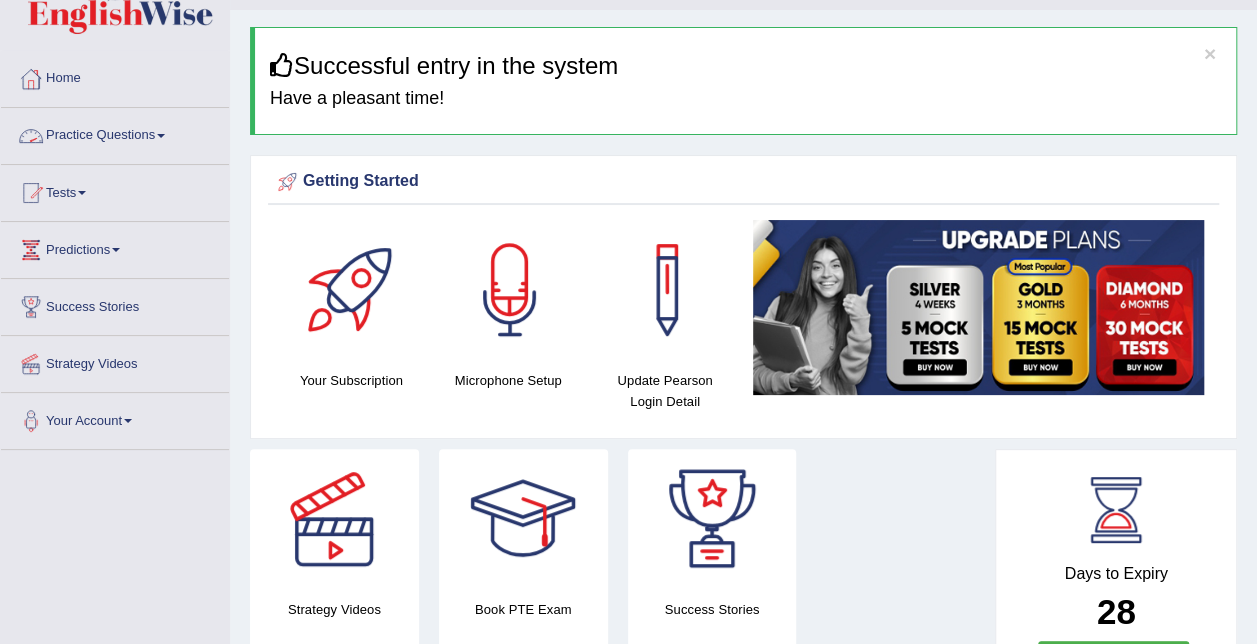 click on "Practice Questions" at bounding box center (115, 133) 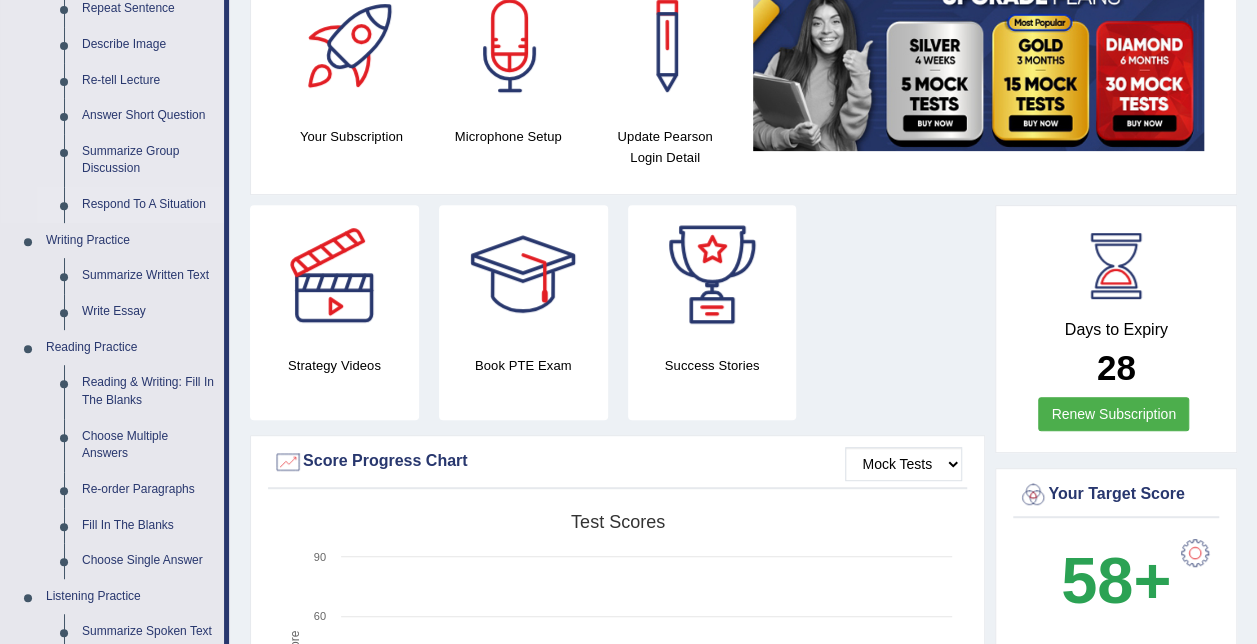 scroll, scrollTop: 348, scrollLeft: 0, axis: vertical 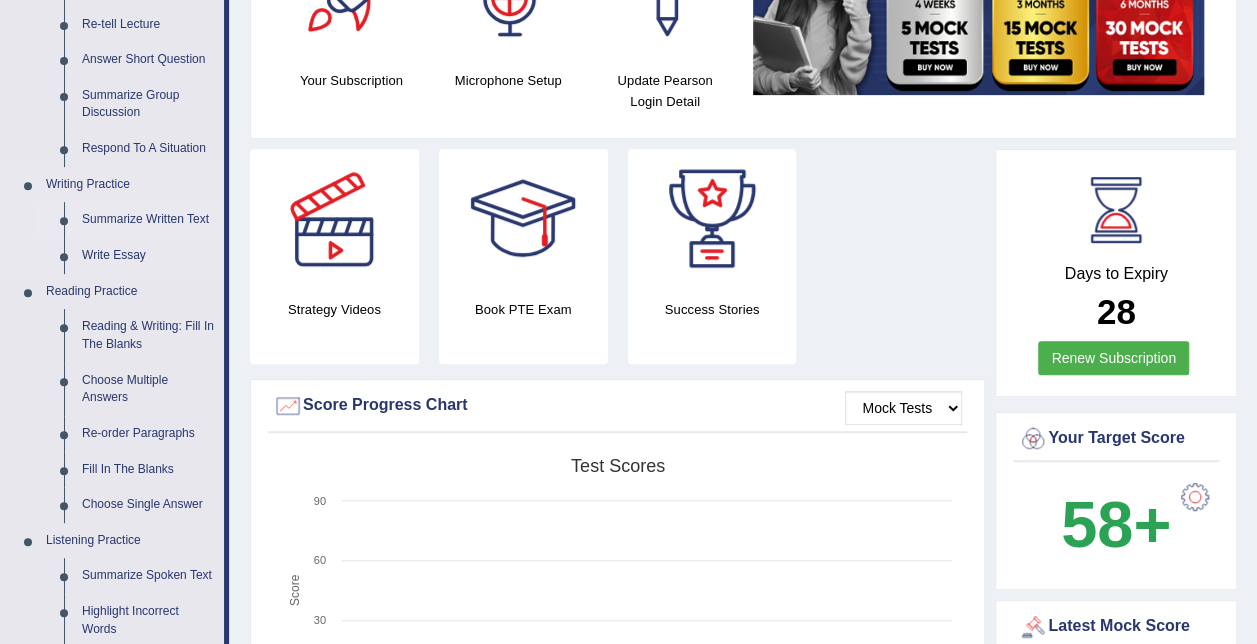 click on "Summarize Written Text" at bounding box center (148, 220) 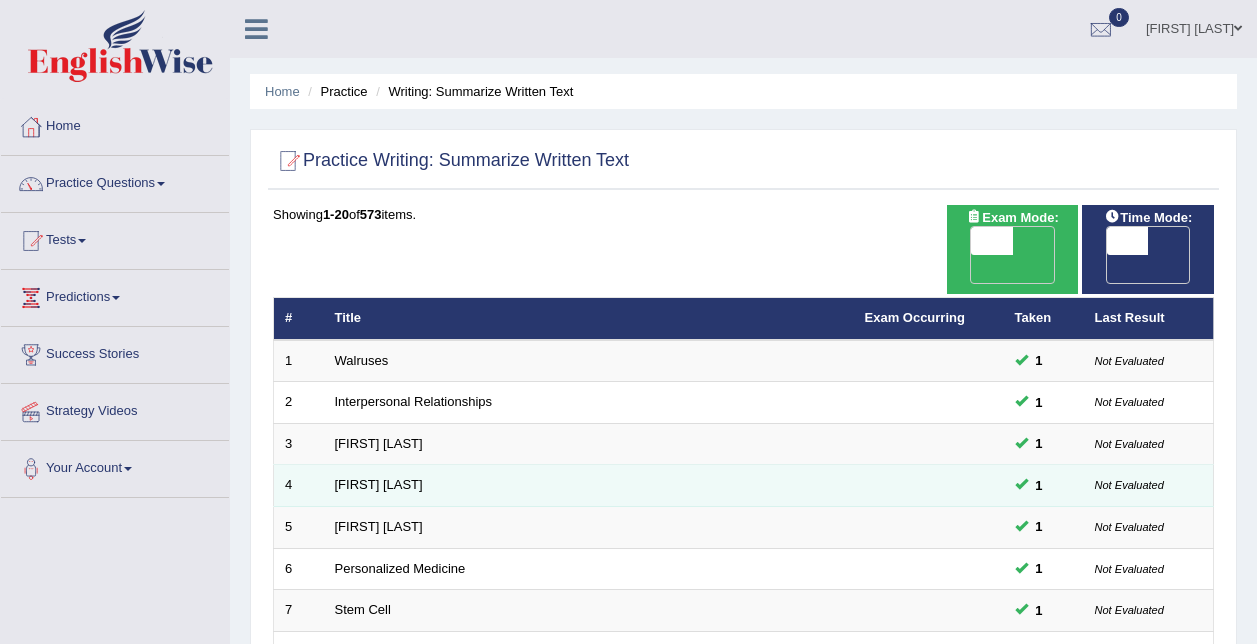 scroll, scrollTop: 0, scrollLeft: 0, axis: both 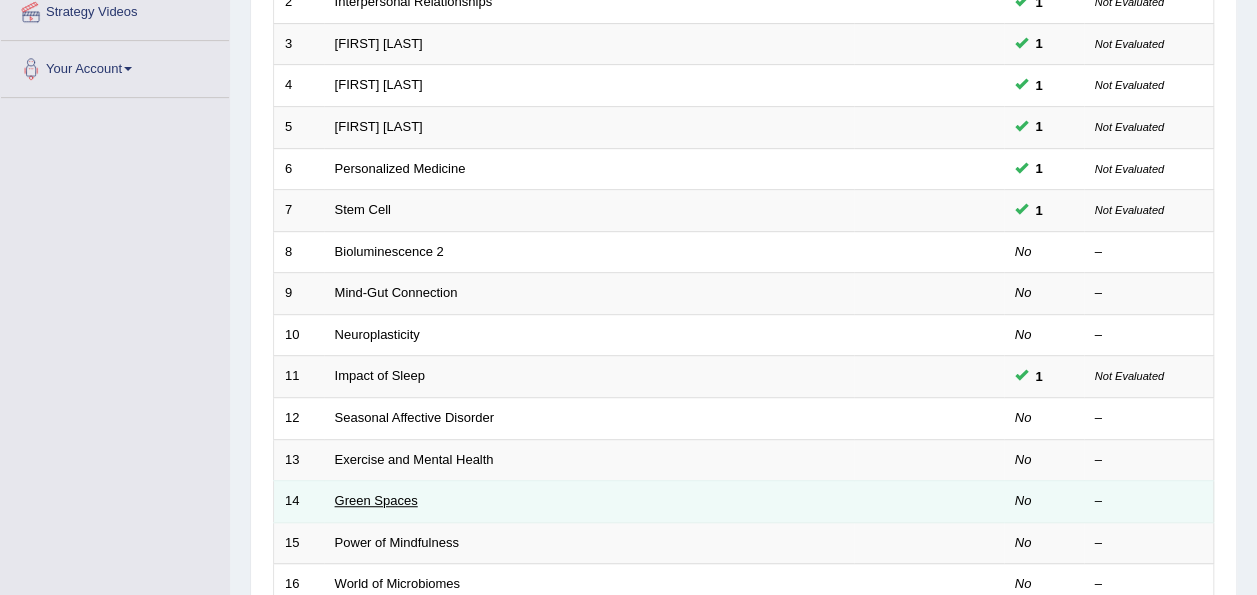 click on "Green Spaces" at bounding box center [376, 500] 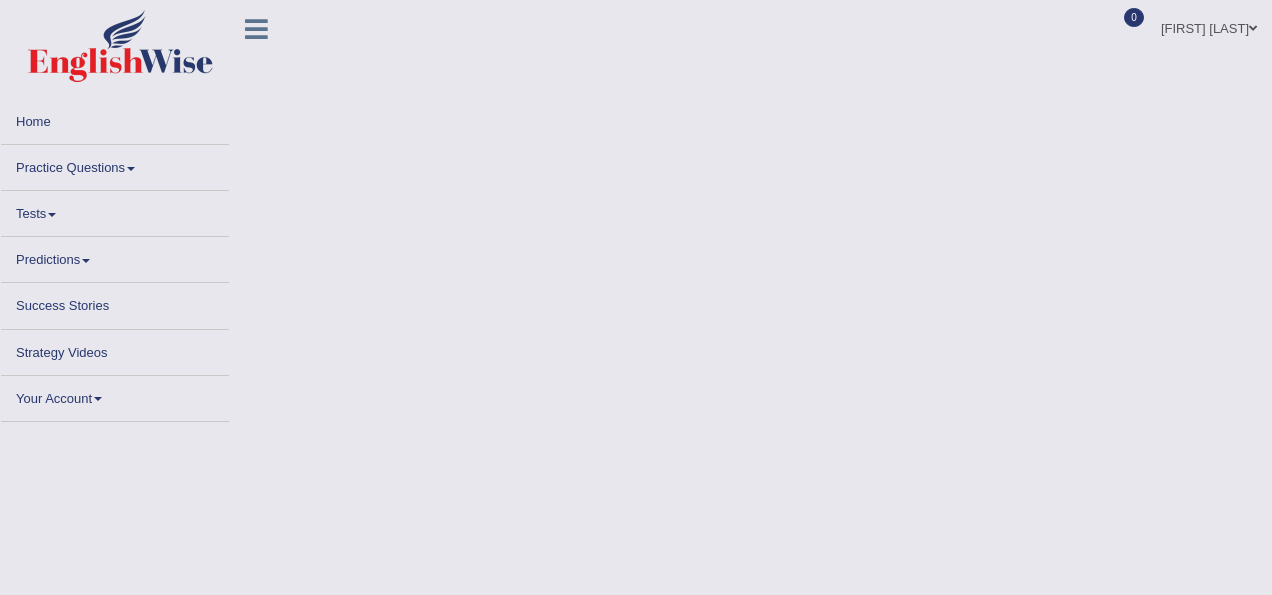 scroll, scrollTop: 0, scrollLeft: 0, axis: both 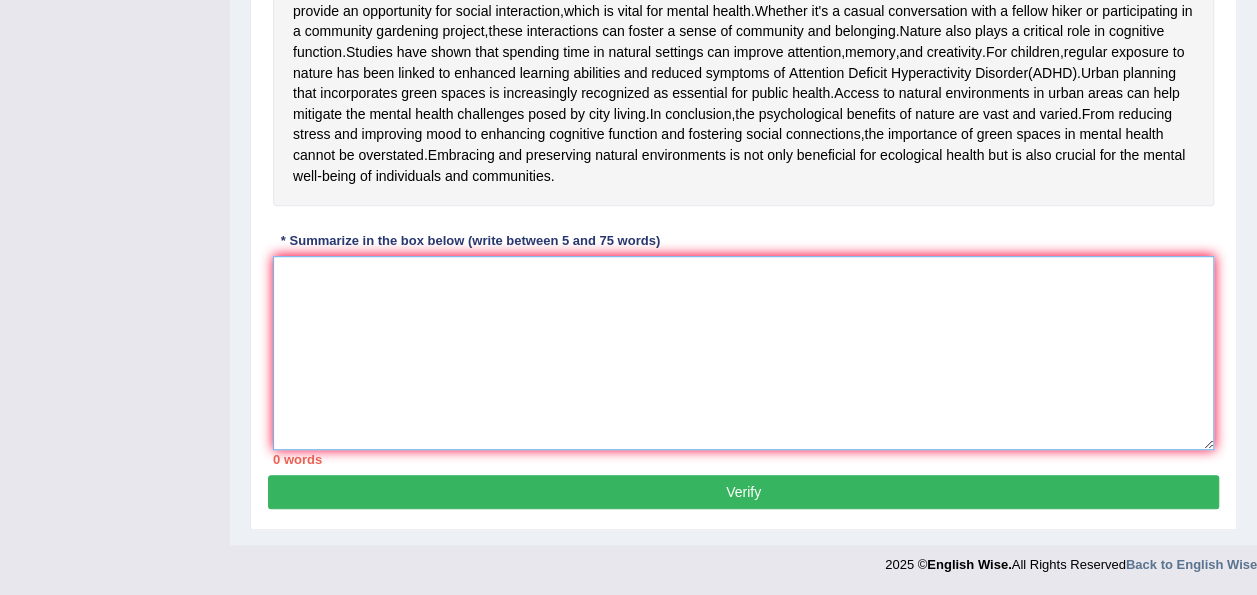 click at bounding box center (743, 353) 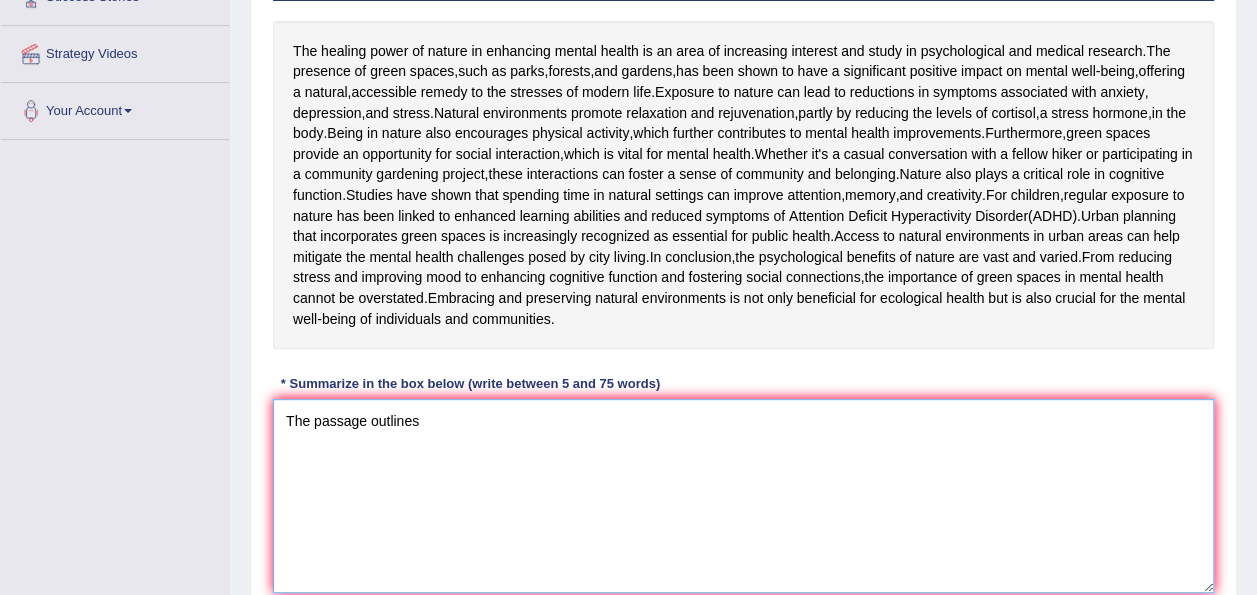 scroll, scrollTop: 356, scrollLeft: 0, axis: vertical 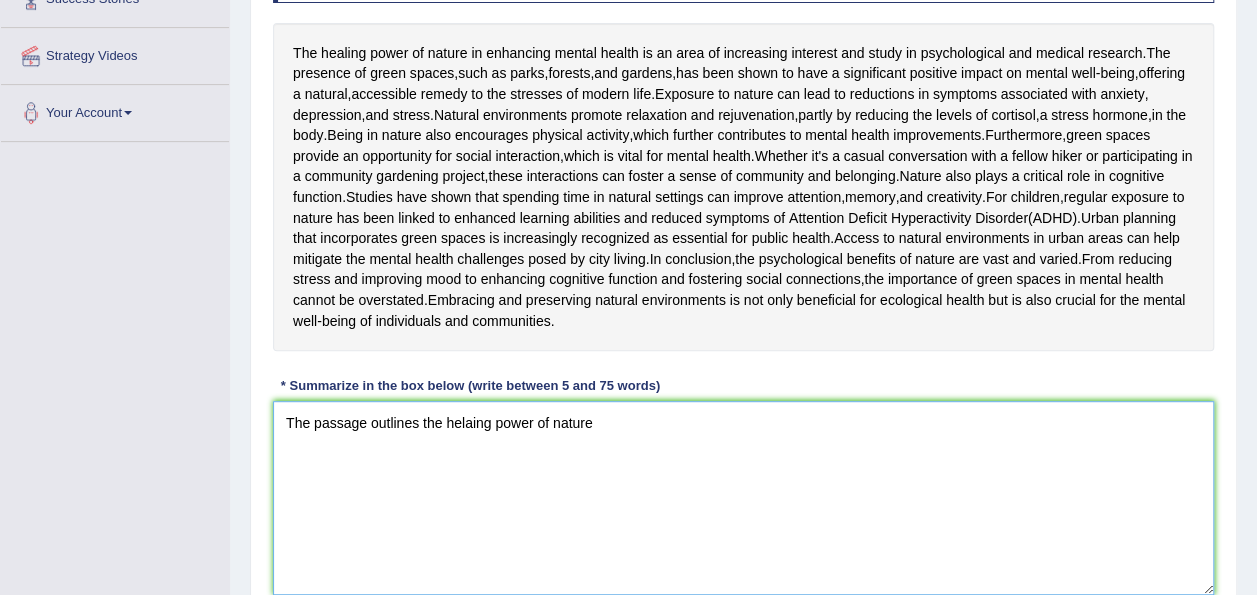 click on "The passage outlines the helaing power of nature" at bounding box center (743, 498) 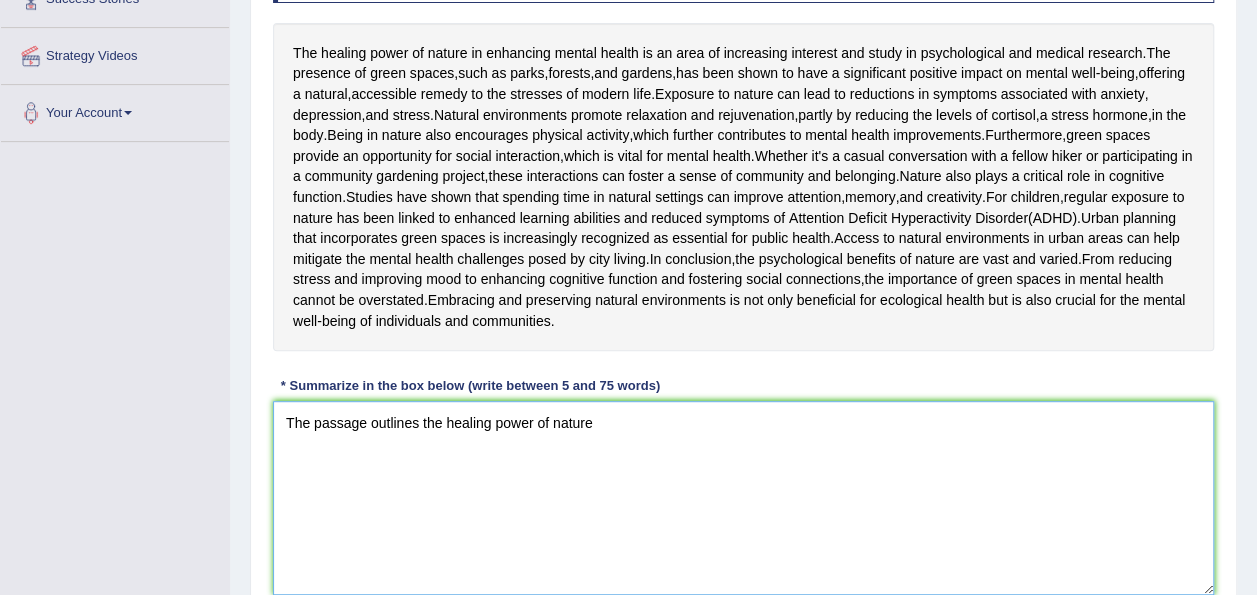 click on "The passage outlines the healing power of nature" at bounding box center (743, 498) 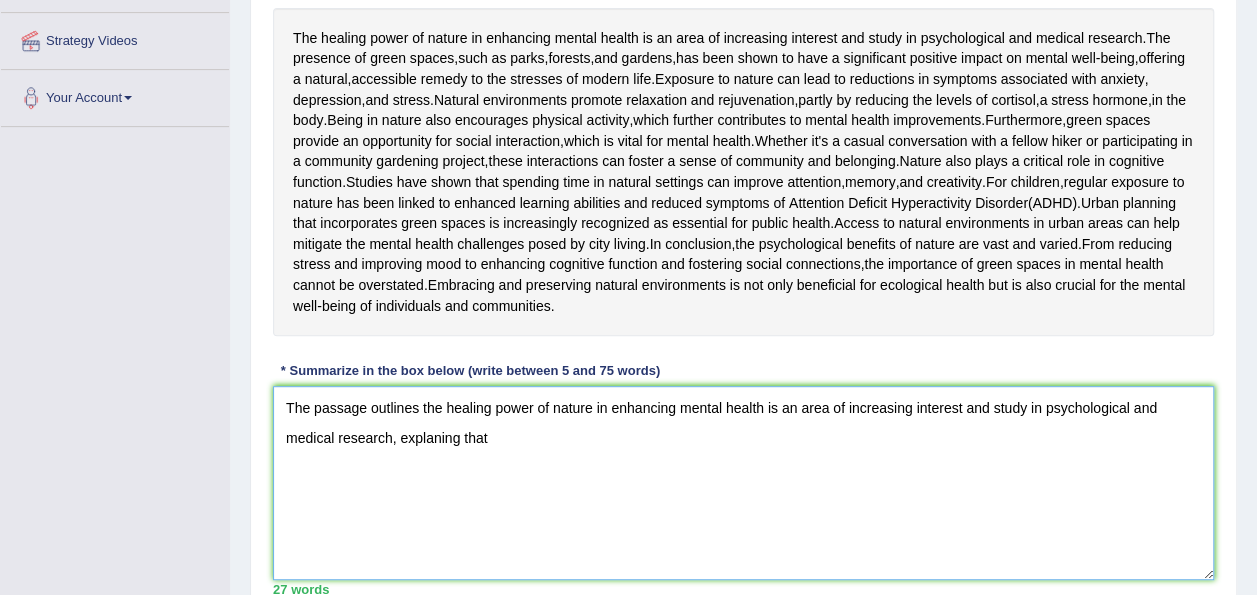 scroll, scrollTop: 370, scrollLeft: 0, axis: vertical 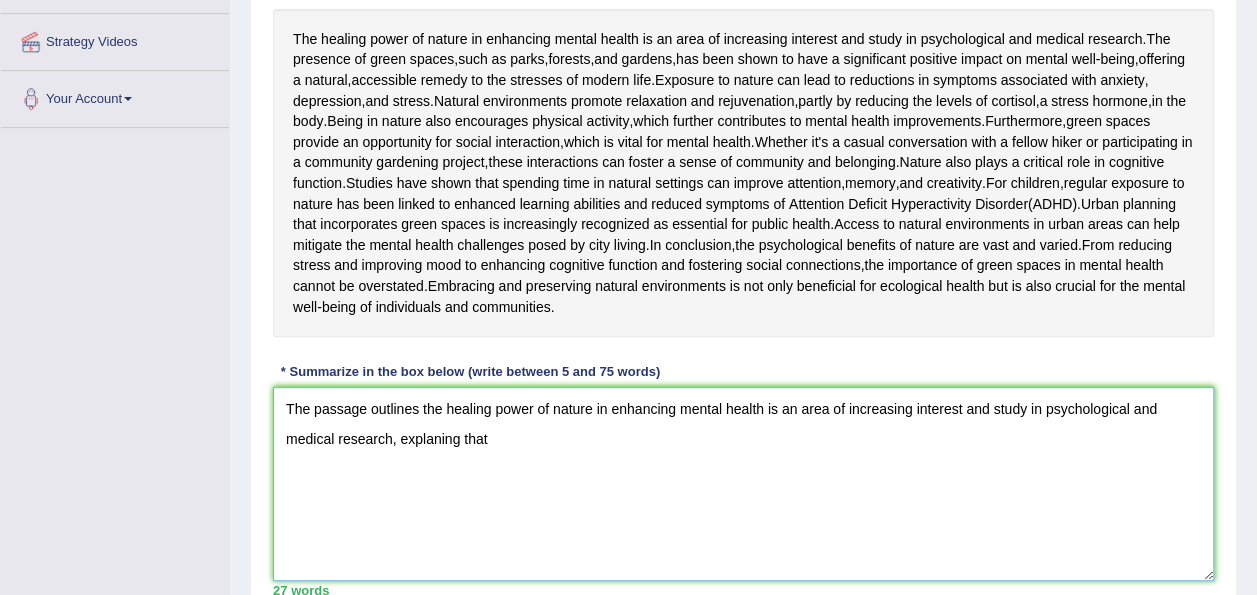 click on "The passage outlines the healing power of nature in enhancing mental health is an area of increasing interest and study in psychological and medical research, explaning that" at bounding box center [743, 484] 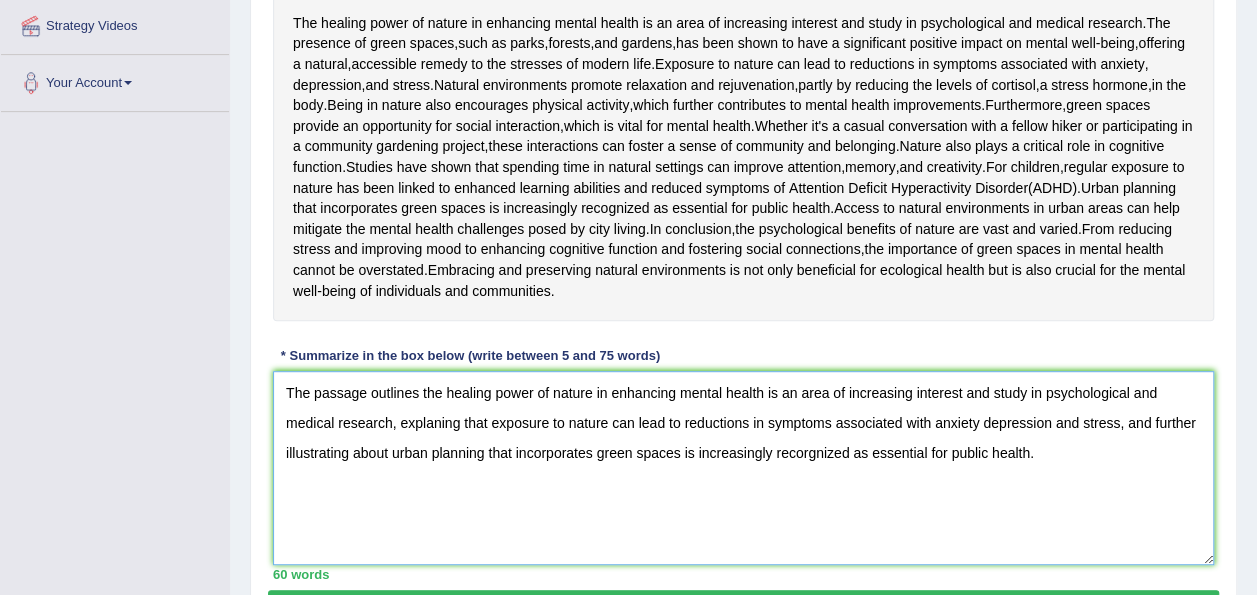 scroll, scrollTop: 471, scrollLeft: 0, axis: vertical 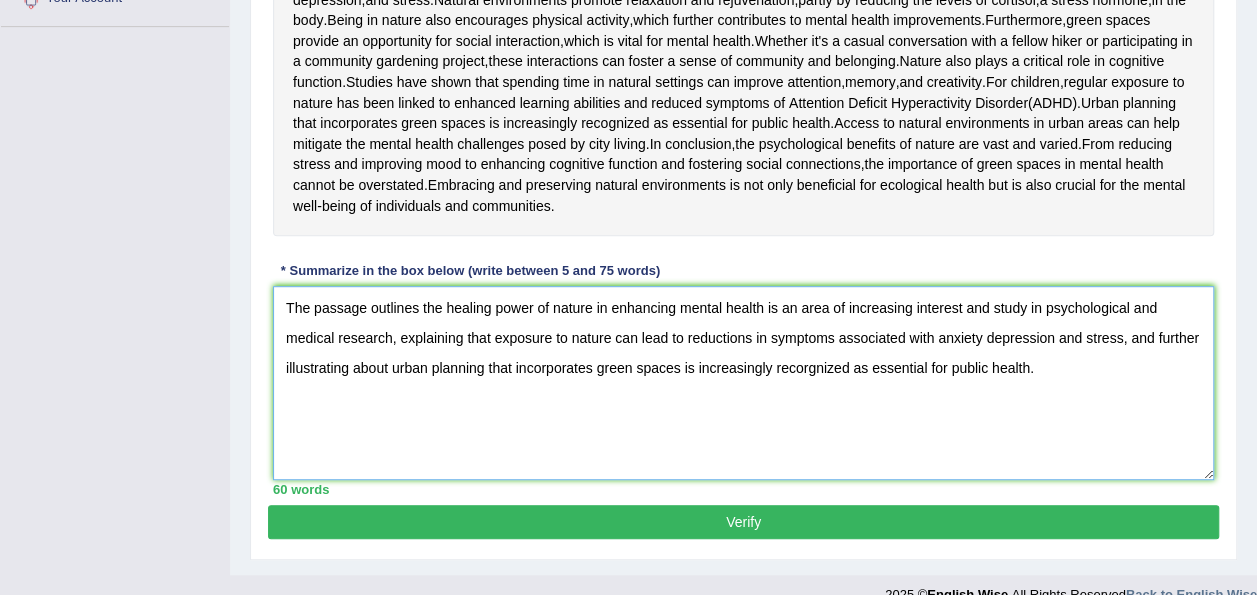 click on "The passage outlines the healing power of nature in enhancing mental health is an area of increasing interest and study in psychological and medical research, explaining that exposure to nature can lead to reductions in symptoms associated with anxiety depression and stress, and further illustrating about urban planning that incorporates green spaces is increasingly recorgnized as essential for public health." at bounding box center [743, 383] 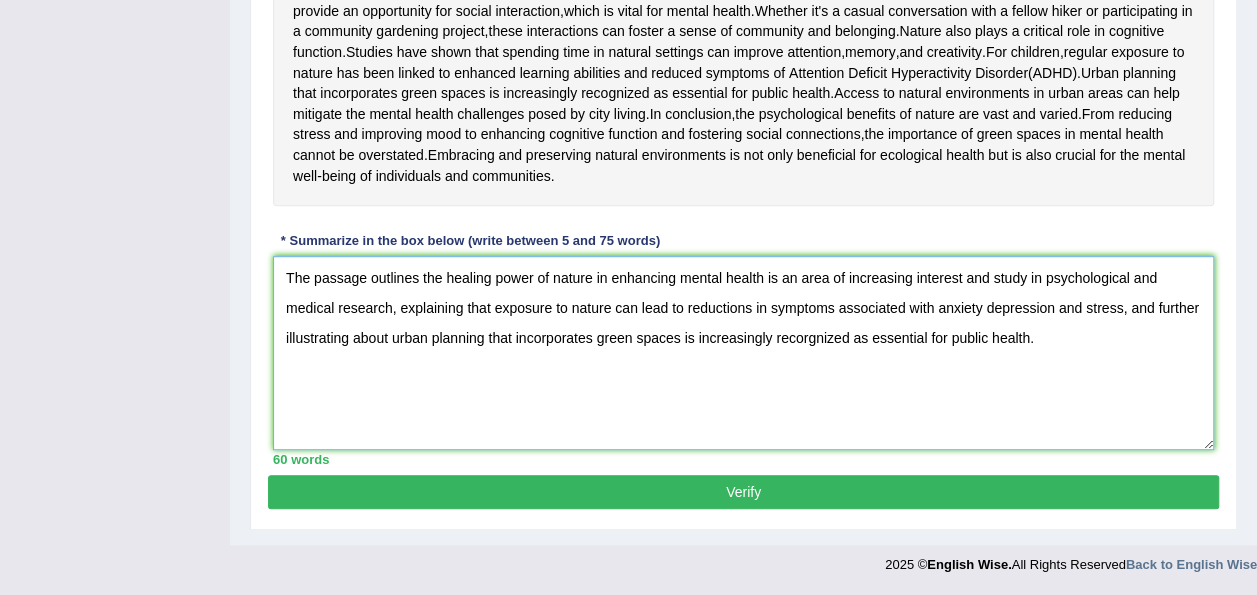scroll, scrollTop: 642, scrollLeft: 0, axis: vertical 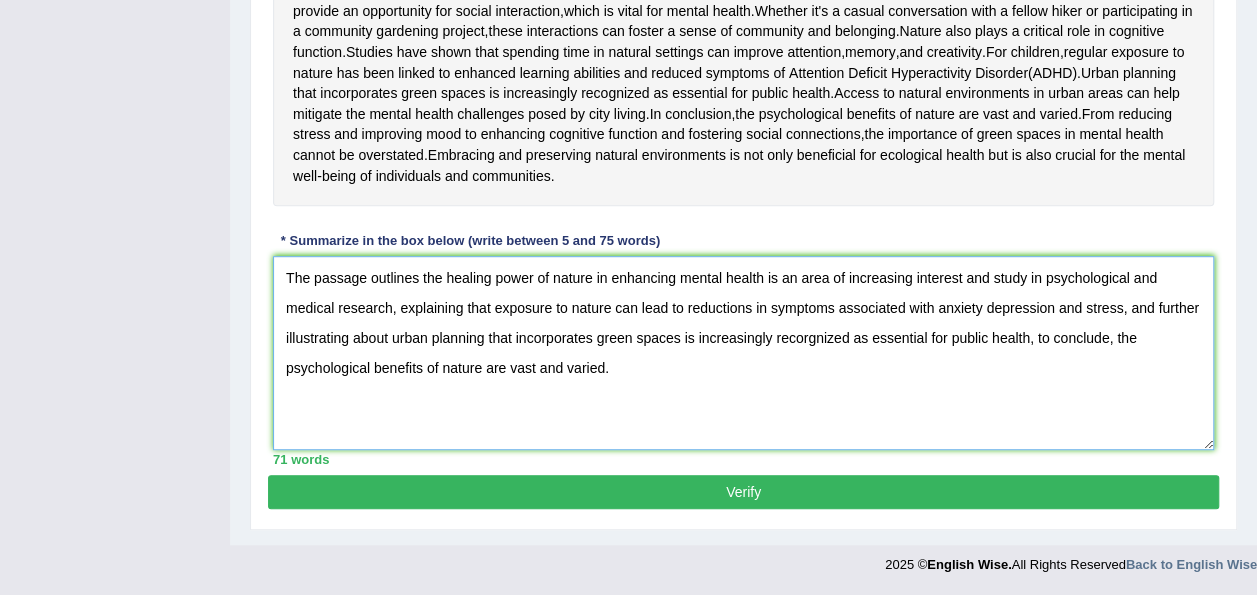 click on "The passage outlines the healing power of nature in enhancing mental health is an area of increasing interest and study in psychological and medical research, explaining that exposure to nature can lead to reductions in symptoms associated with anxiety depression and stress, and further illustrating about urban planning that incorporates green spaces is increasingly recorgnized as essential for public health, to conclude, the psychological benefits of nature are vast and varied." at bounding box center [743, 353] 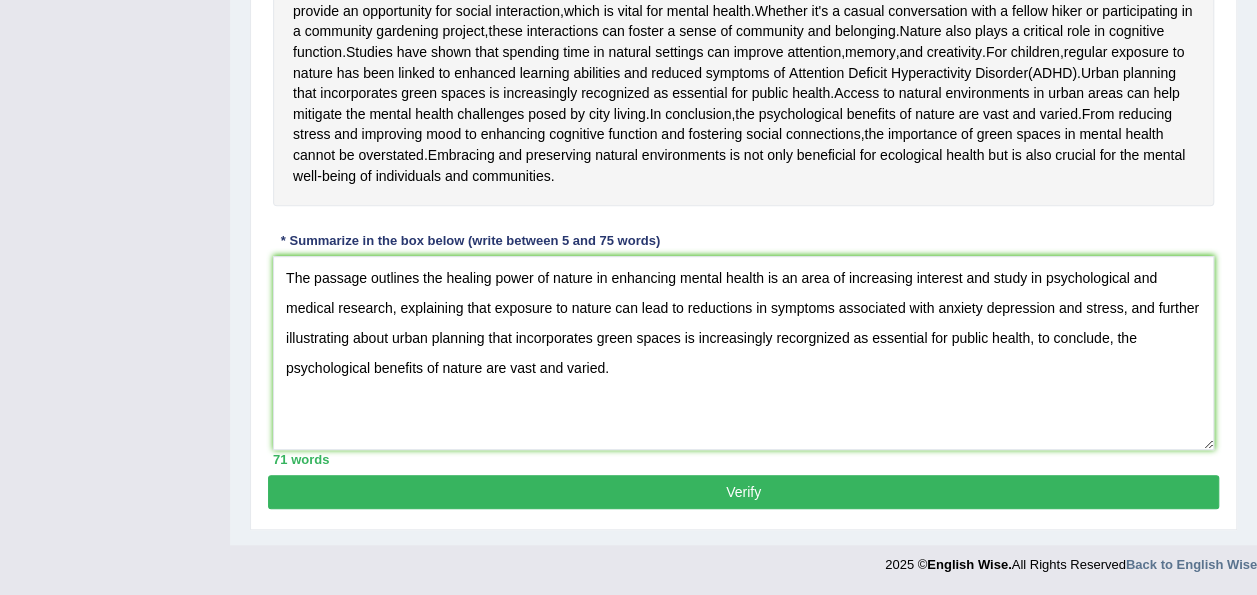 click on "Verify" at bounding box center [743, 492] 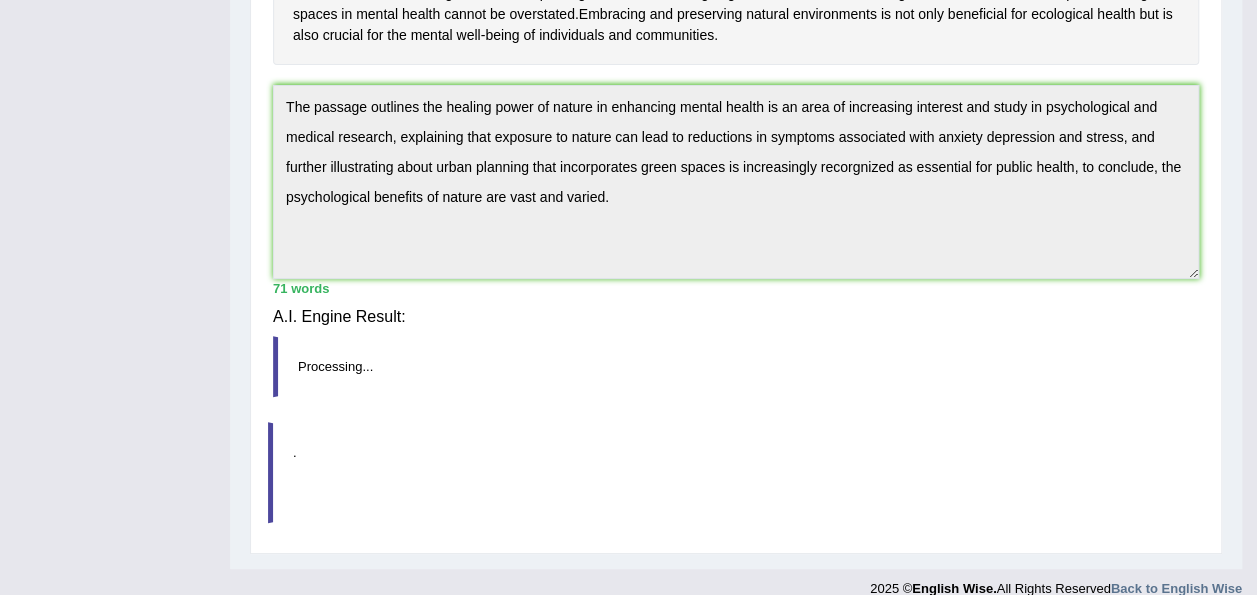 scroll, scrollTop: 630, scrollLeft: 0, axis: vertical 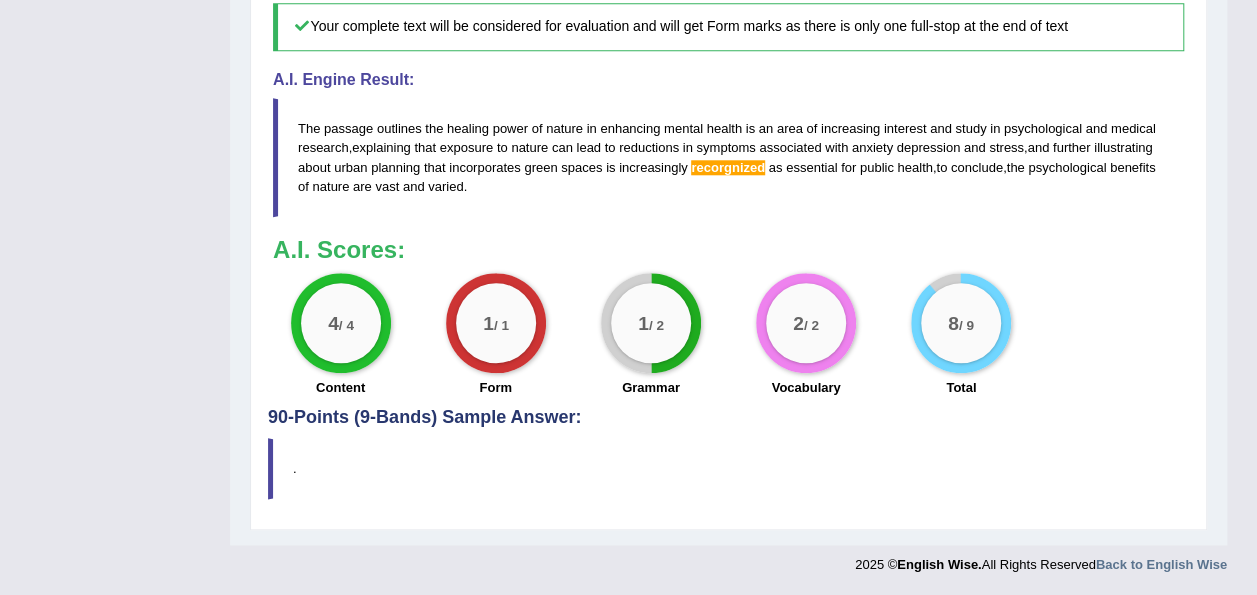 click on "recorgnized" at bounding box center (728, 167) 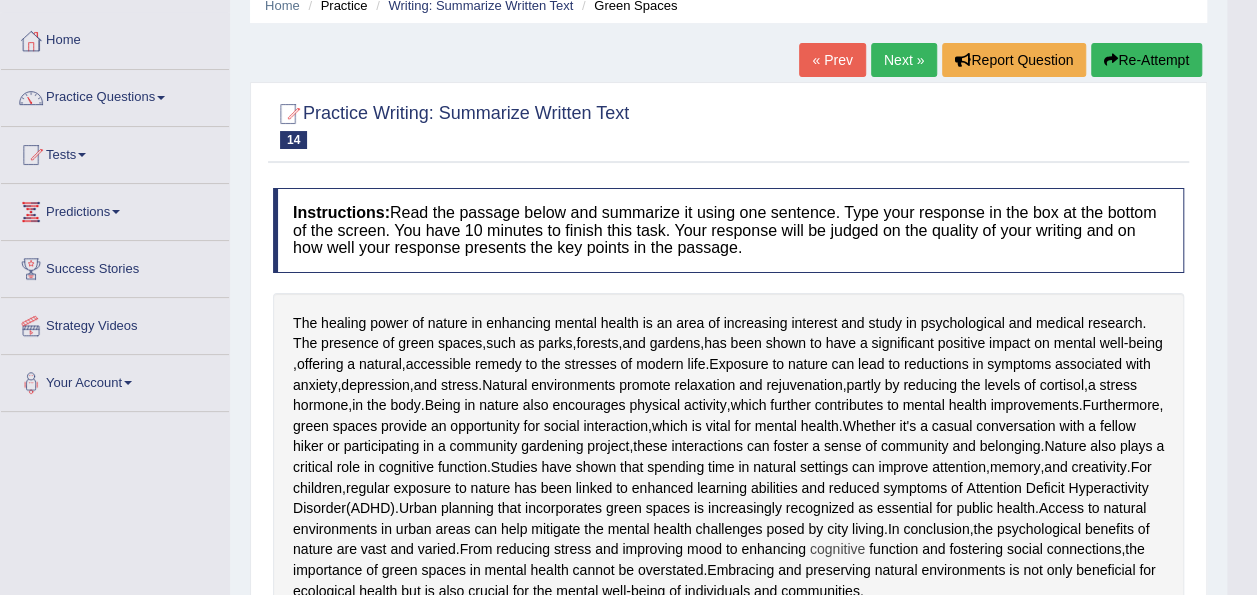 scroll, scrollTop: 0, scrollLeft: 0, axis: both 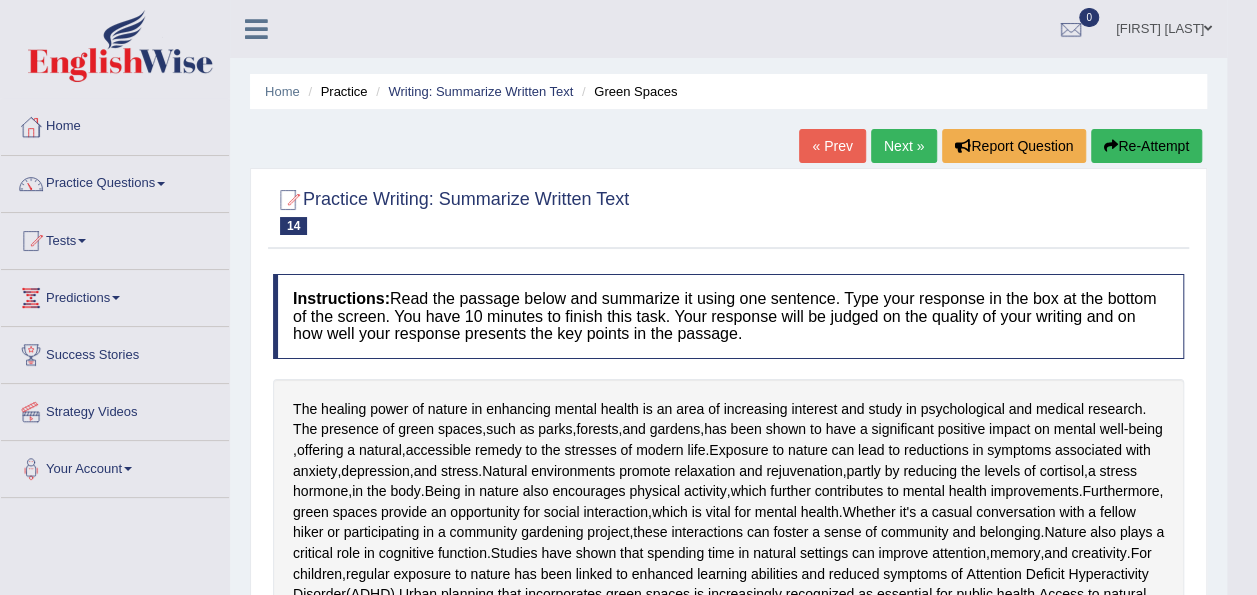 click on "Next »" at bounding box center (904, 146) 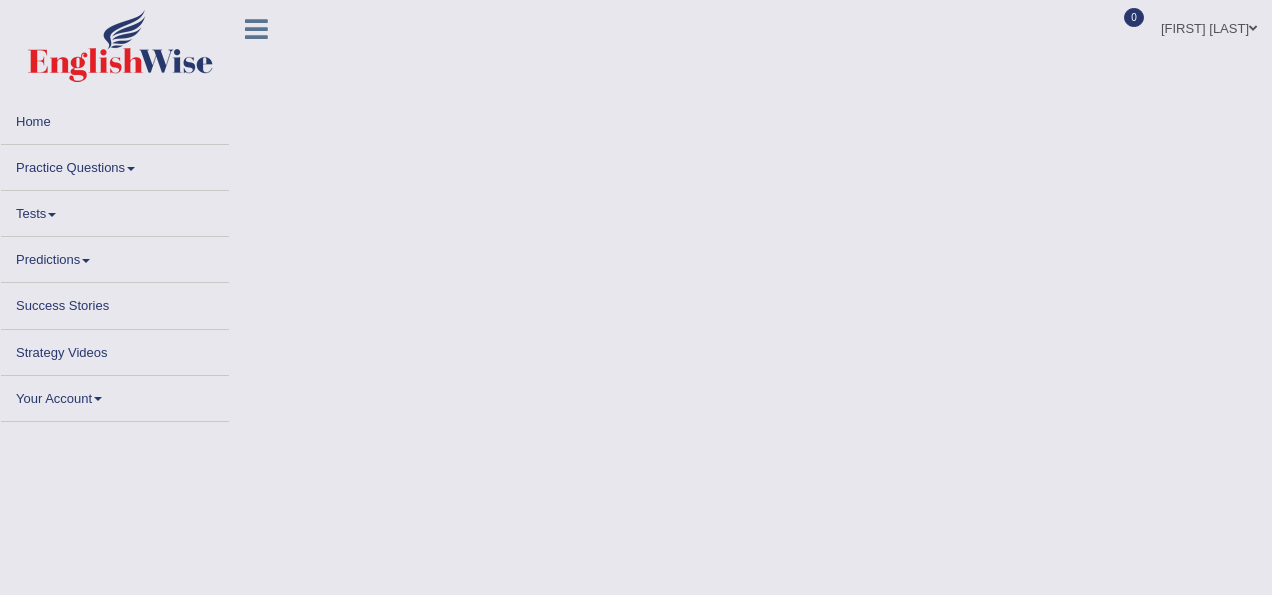 scroll, scrollTop: 0, scrollLeft: 0, axis: both 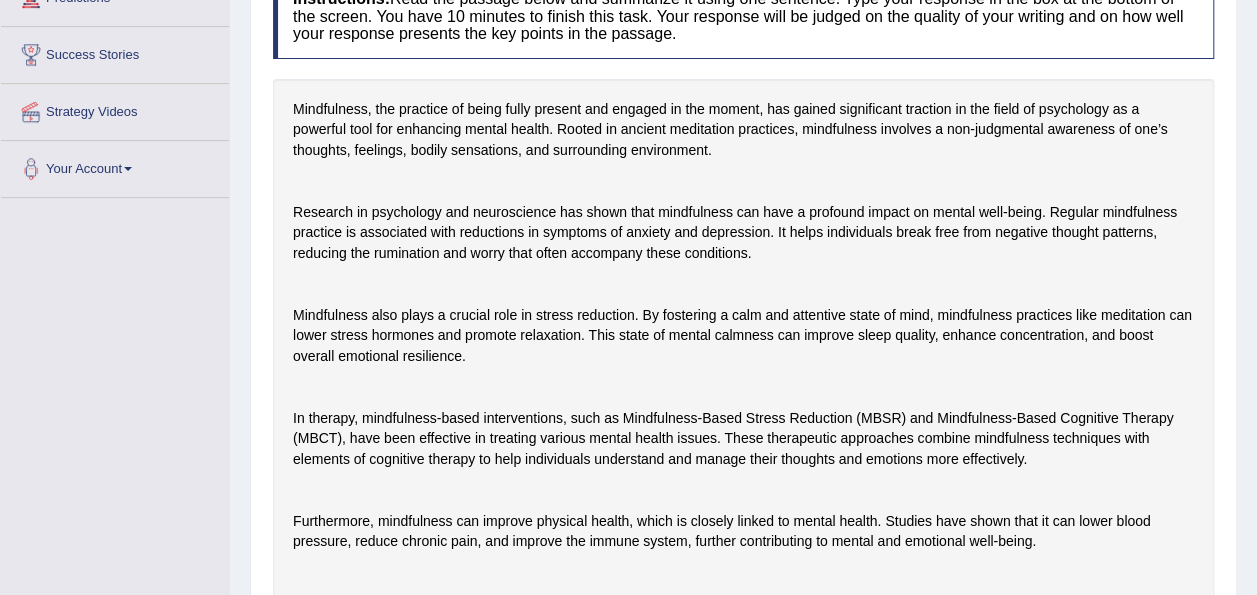 click on "Mindfulness, the practice of being fully present and engaged in the moment, has gained significant traction in the field of psychology as a powerful tool for enhancing mental health. Rooted in ancient meditation practices, mindfulness involves a non-judgmental awareness of one’s thoughts, feelings, bodily sensations, and surrounding environment.
Research in psychology and neuroscience has shown that mindfulness can have a profound impact on mental well-being. Regular mindfulness practice is associated with reductions in symptoms of anxiety and depression. It helps individuals break free from negative thought patterns, reducing the rumination and worry that often accompany these conditions.
Mindfulness also plays a crucial role in stress reduction. By fostering a calm and attentive state of mind, mindfulness practices like meditation can lower stress hormones and promote relaxation. This state of mental calmness can improve sleep quality, enhance concentration, and boost overall emotional resilience." at bounding box center (743, 377) 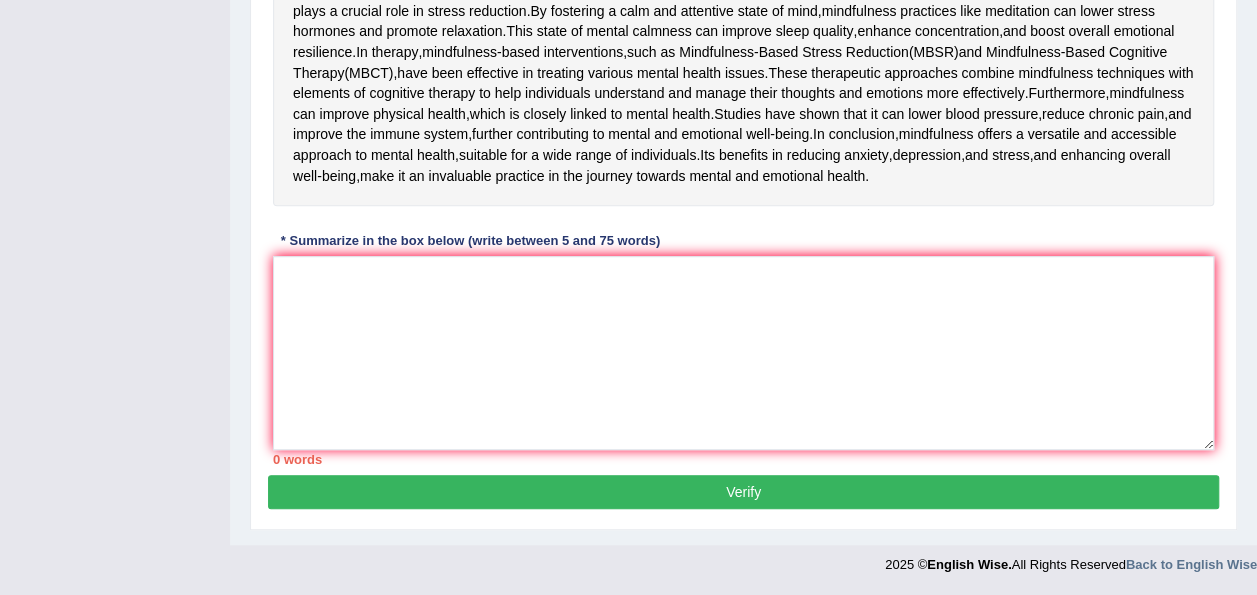 scroll, scrollTop: 600, scrollLeft: 0, axis: vertical 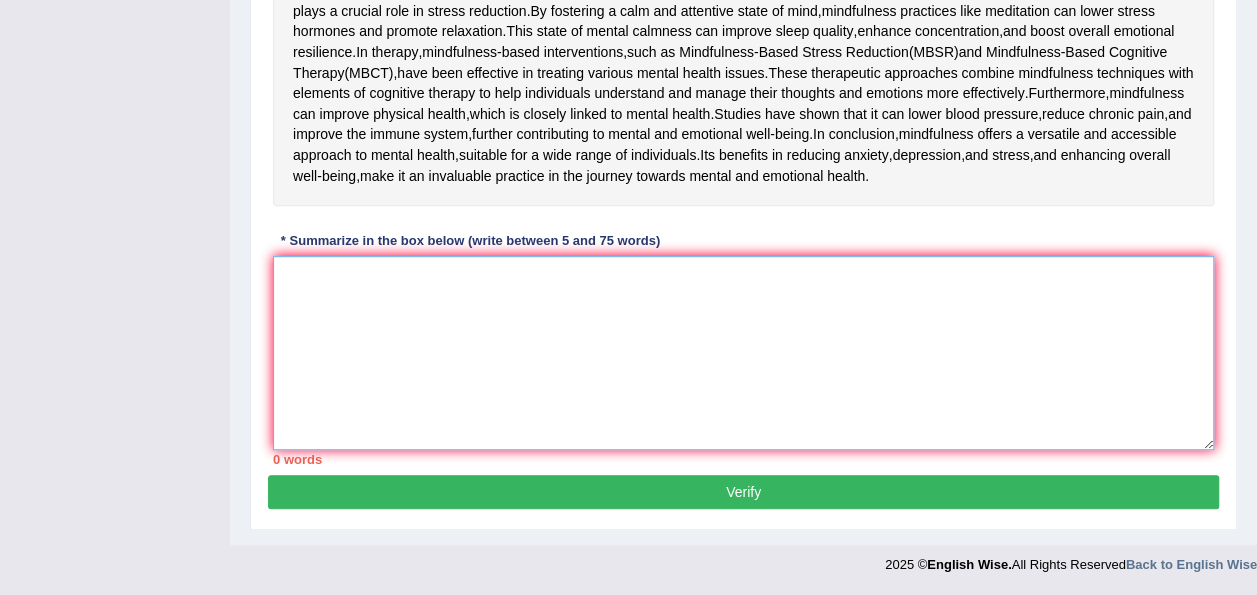 click at bounding box center [743, 353] 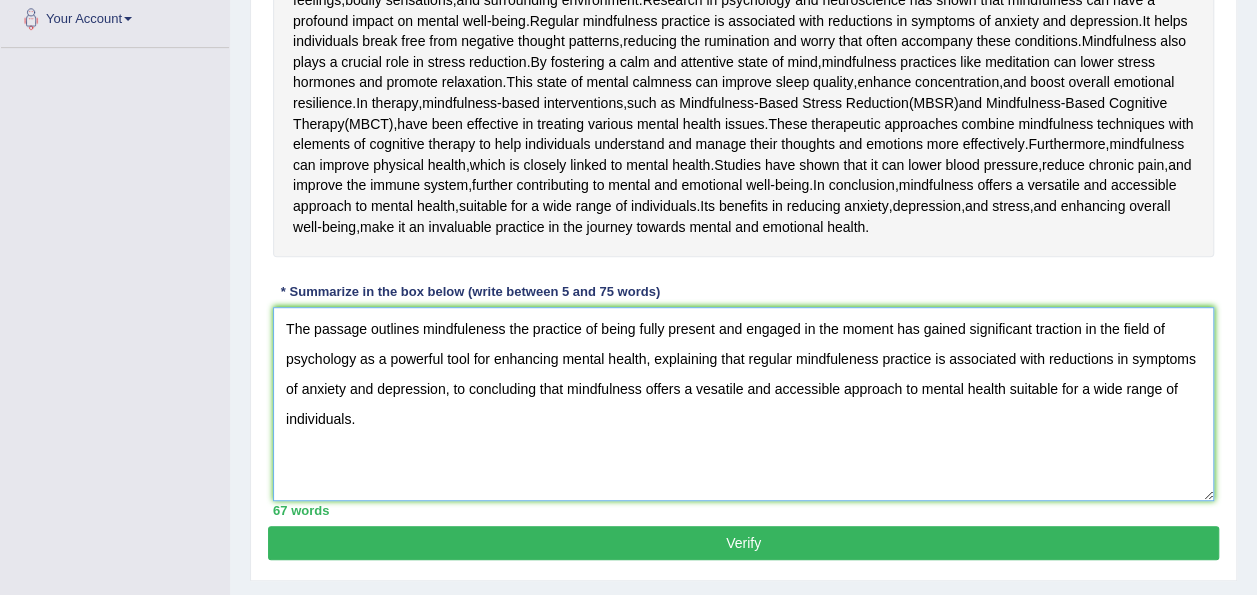 scroll, scrollTop: 451, scrollLeft: 0, axis: vertical 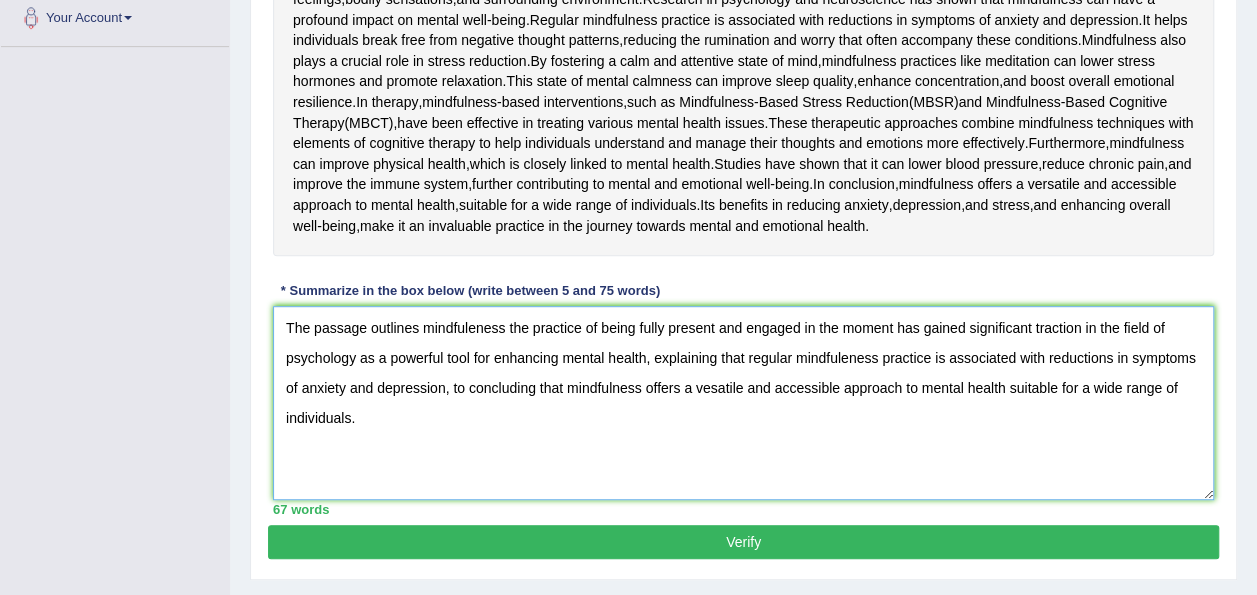 click on "The passage outlines mindfuleness the practice of being fully present and engaged in the moment has gained significant traction in the field of psychology as a powerful tool for enhancing mental health, explaining that regular mindfuleness practice is associated with reductions in symptoms of anxiety and depression, to concluding that mindfulness offers a vesatile and accessible approach to mental health suitable for a wide range of individuals." at bounding box center [743, 403] 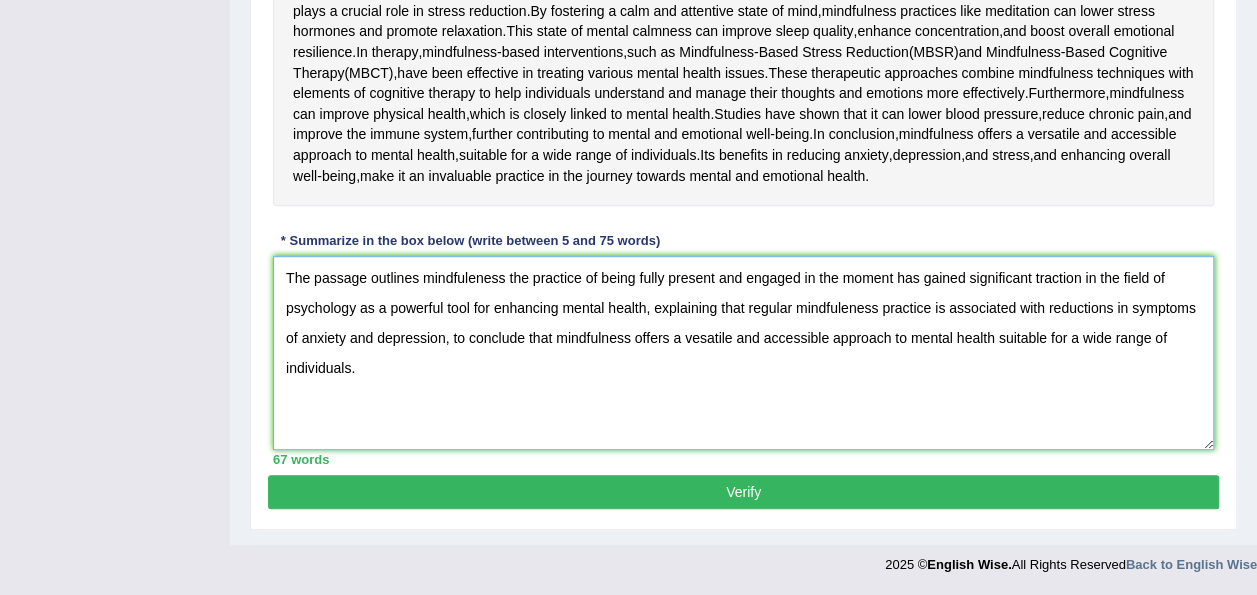 scroll, scrollTop: 508, scrollLeft: 0, axis: vertical 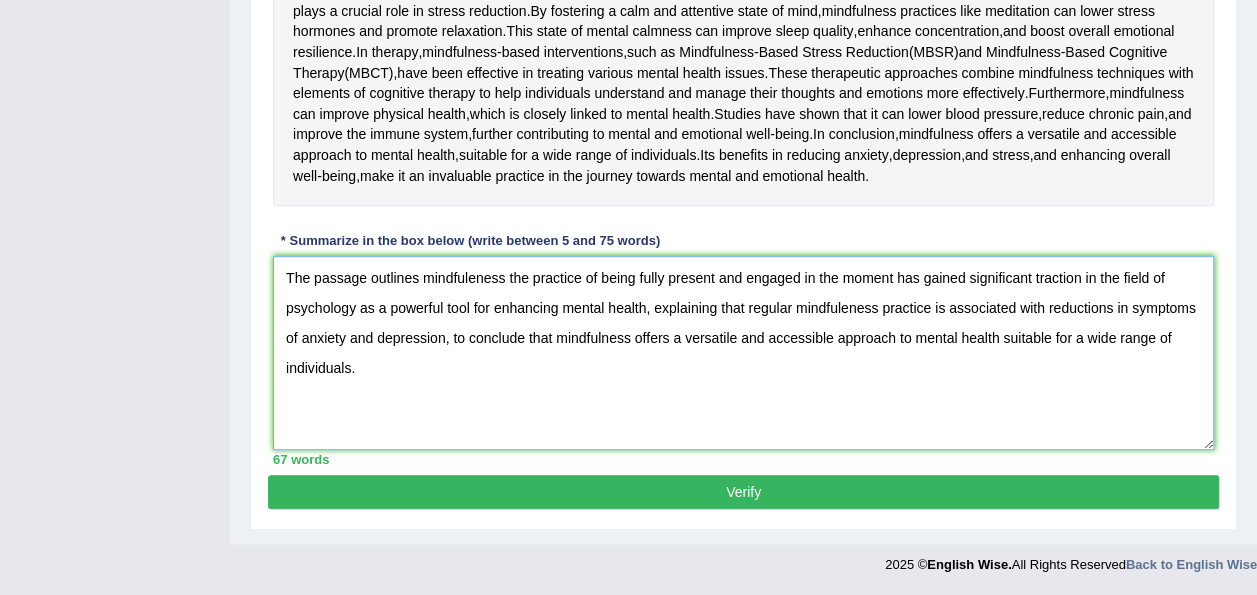 type on "The passage outlines mindfuleness the practice of being fully present and engaged in the moment has gained significant traction in the field of psychology as a powerful tool for enhancing mental health, explaining that regular mindfuleness practice is associated with reductions in symptoms of anxiety and depression, to conclude that mindfulness offers a versatile and accessible approach to mental health suitable for a wide range of individuals." 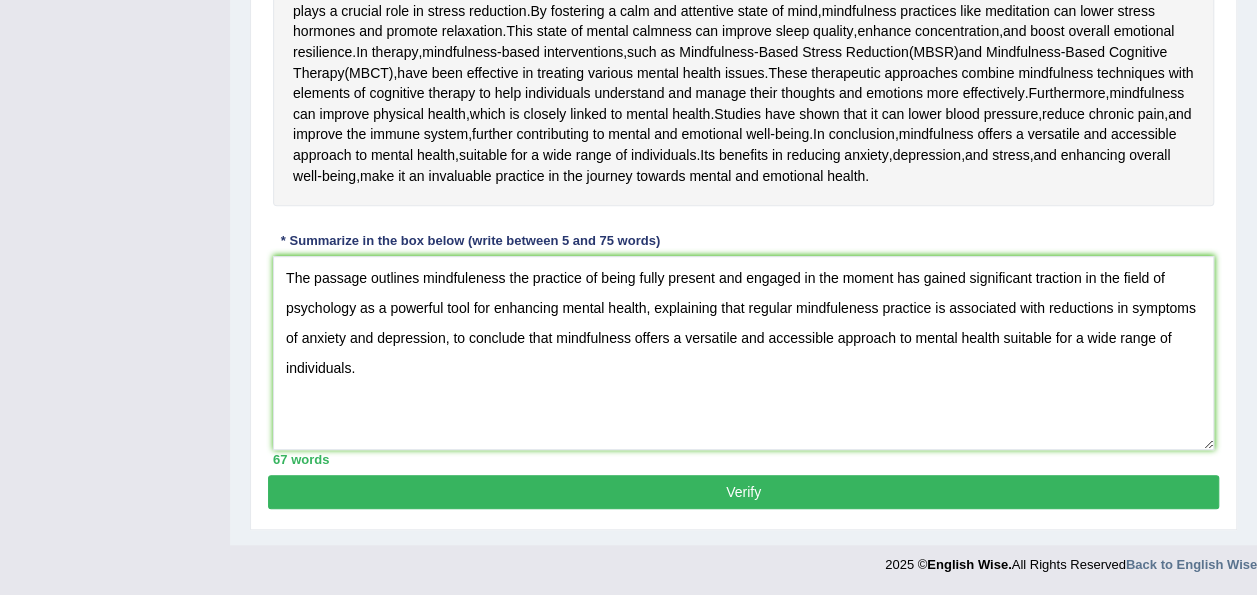 click on "Practice Writing: Summarize Written Text
15
Power of Mindfulness
Instructions:  Read the passage below and summarize it using one sentence. Type your response in the box at the bottom of the screen. You have 10 minutes to finish this task. Your response will be judged on the quality of your writing and on how well your response presents the key points in the passage.
Mindfulness ,  the   practice   of   being   fully   present   and   engaged   in   the   moment ,  has   gained   significant   traction   in   the   field   of   psychology   as   a   powerful   tool   for   enhancing   mental   health .  Rooted   in   ancient   meditation   practices ,  mindfulness   involves   a   non - judgmental   awareness   of   one’s   thoughts ,  feelings ,  bodily   sensations ,  and   surrounding   environment .
Research   in   psychology   and   neuroscience   has   shown   that   mindfulness   can   have   a   profound   impact" at bounding box center (743, 98) 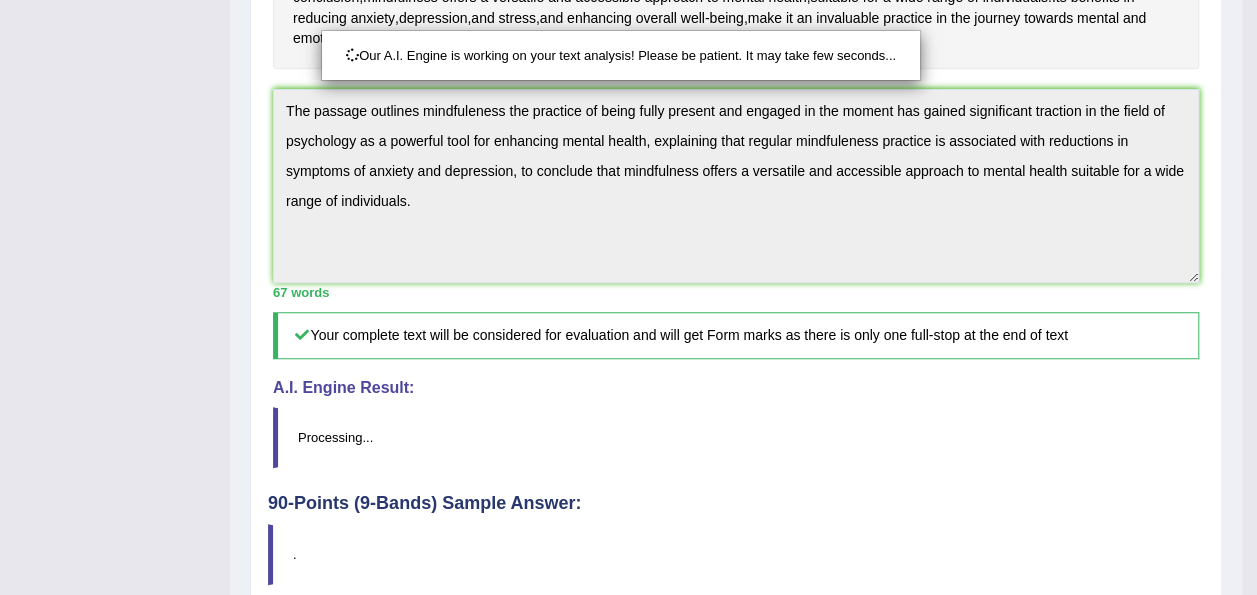 scroll, scrollTop: 884, scrollLeft: 0, axis: vertical 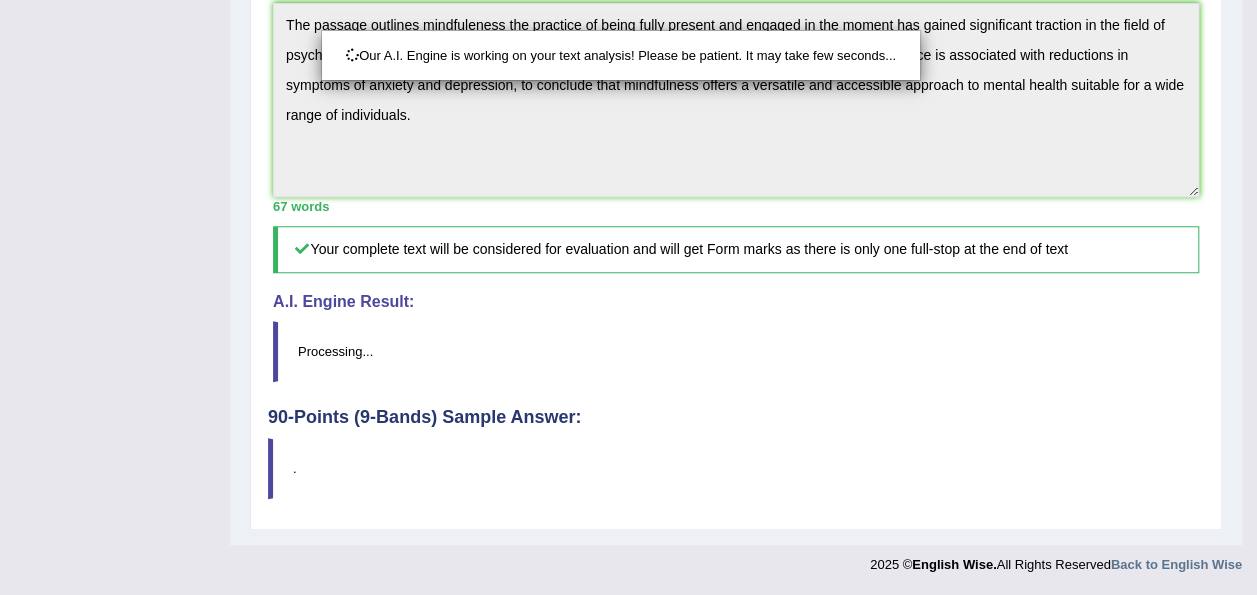 click on "Our A.I. Engine is working on your text analysis! Please be patient. It may take few seconds..." at bounding box center (628, 297) 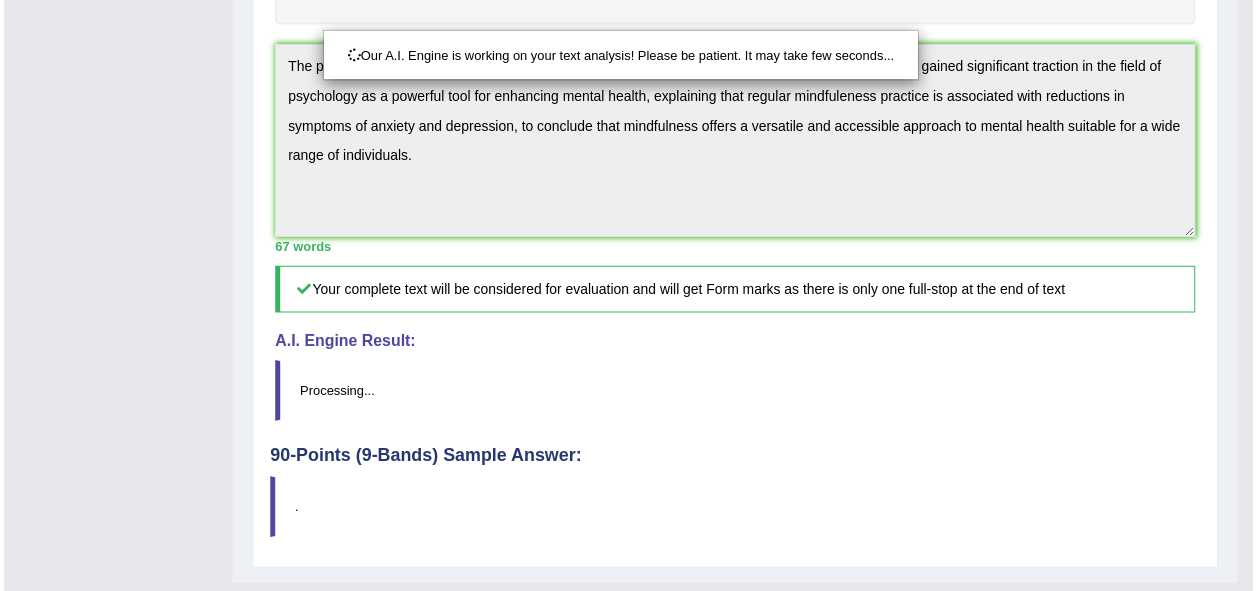 scroll, scrollTop: 884, scrollLeft: 0, axis: vertical 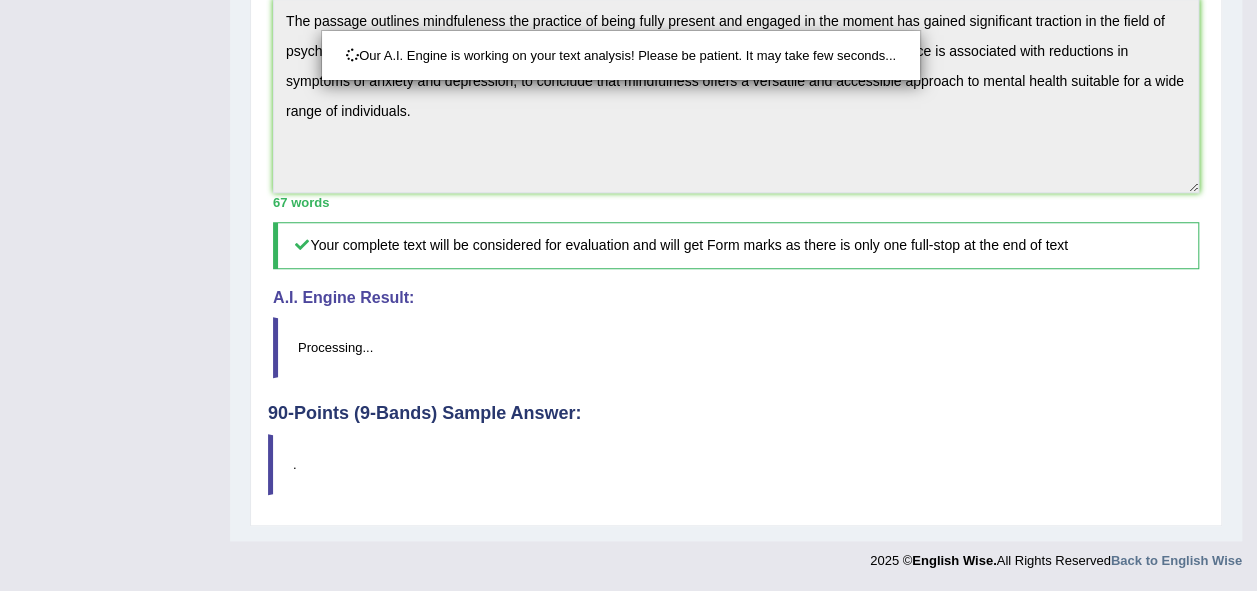 click on "Our A.I. Engine is working on your text analysis! Please be patient. It may take few seconds..." at bounding box center (628, 295) 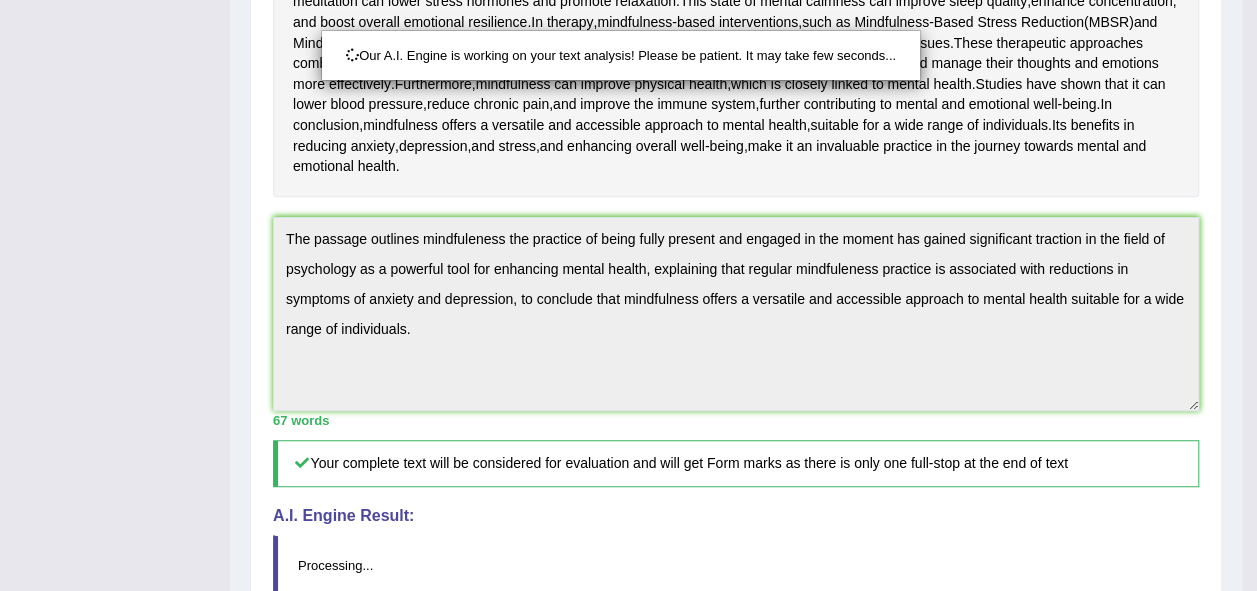 scroll, scrollTop: 488, scrollLeft: 0, axis: vertical 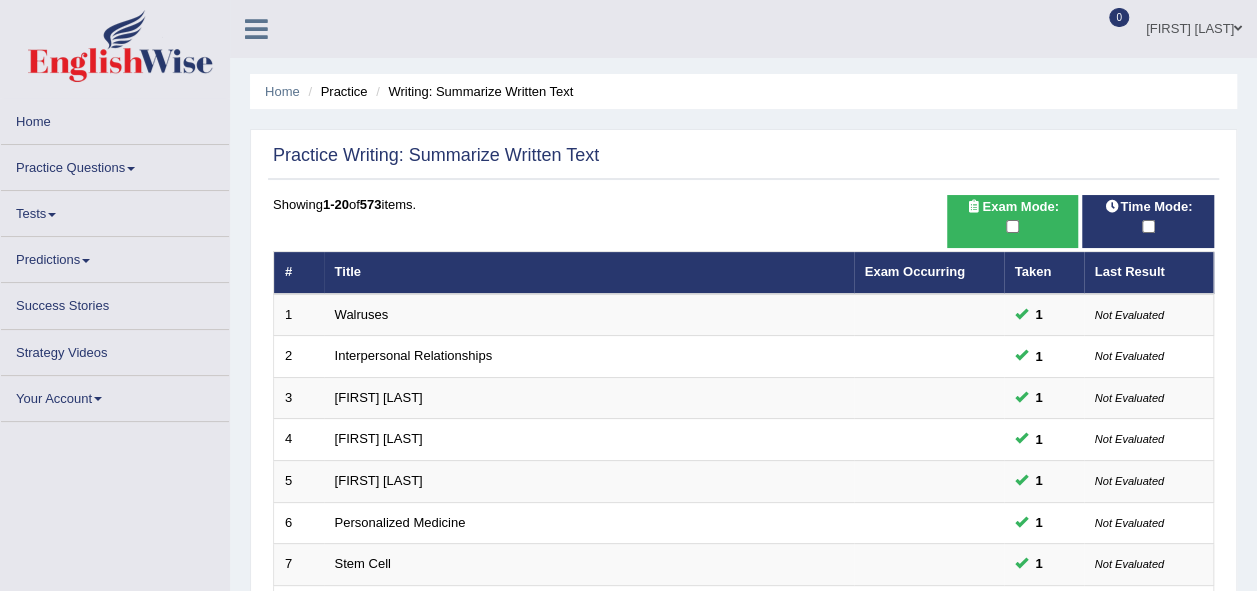 click on "Practice Questions" at bounding box center [115, 164] 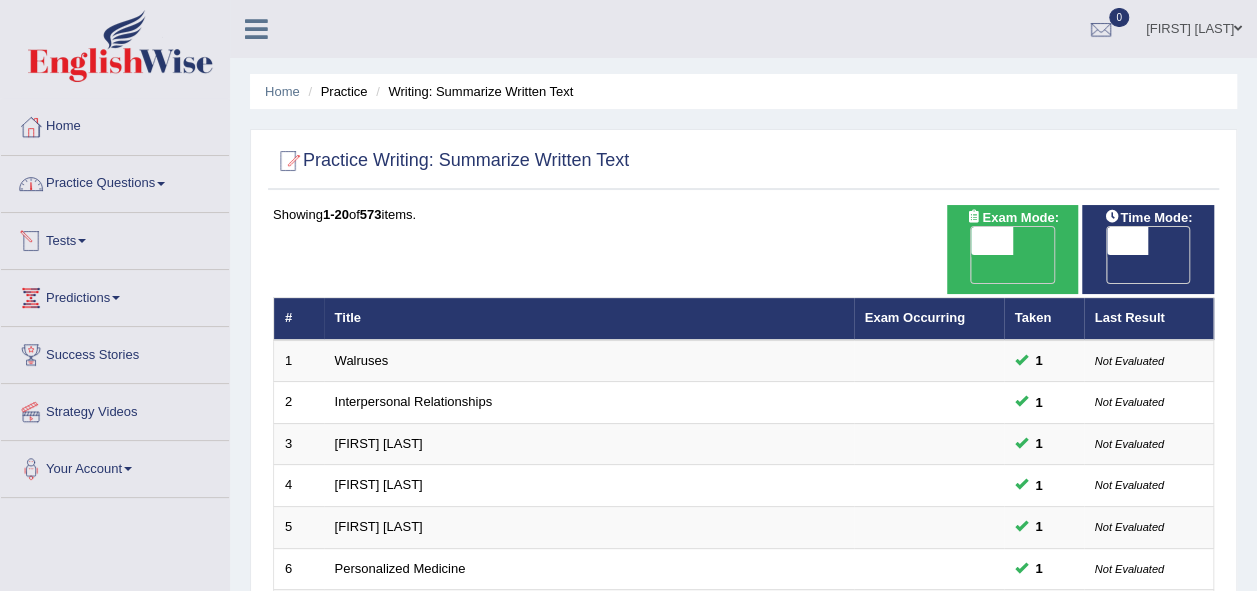 click on "Practice Questions" at bounding box center (115, 181) 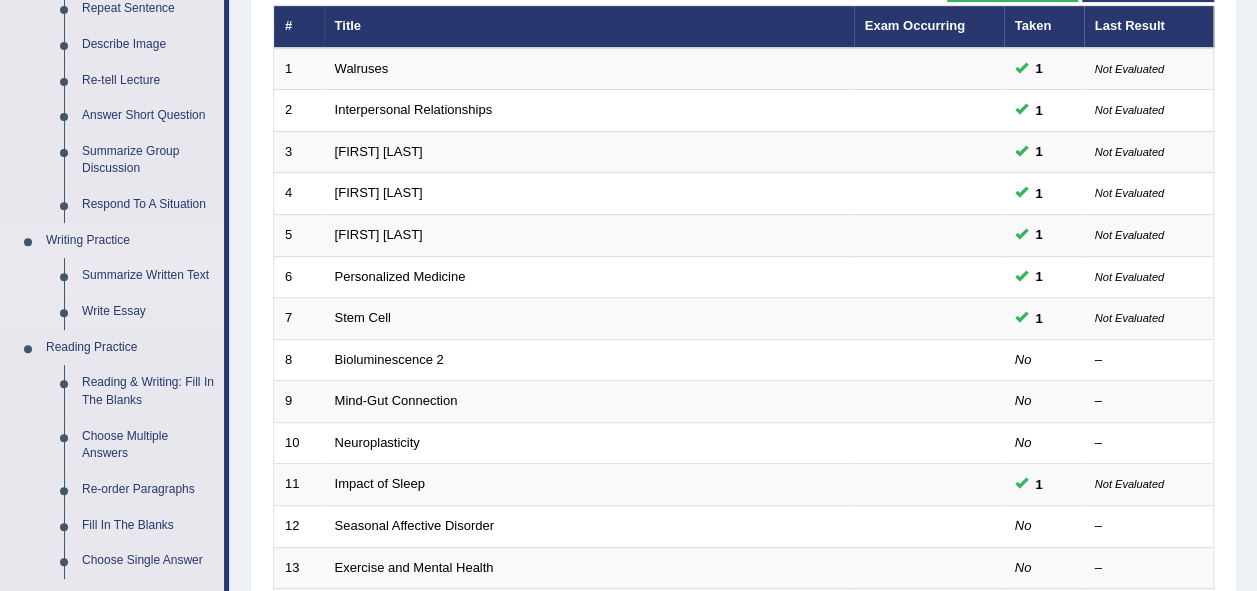 scroll, scrollTop: 300, scrollLeft: 0, axis: vertical 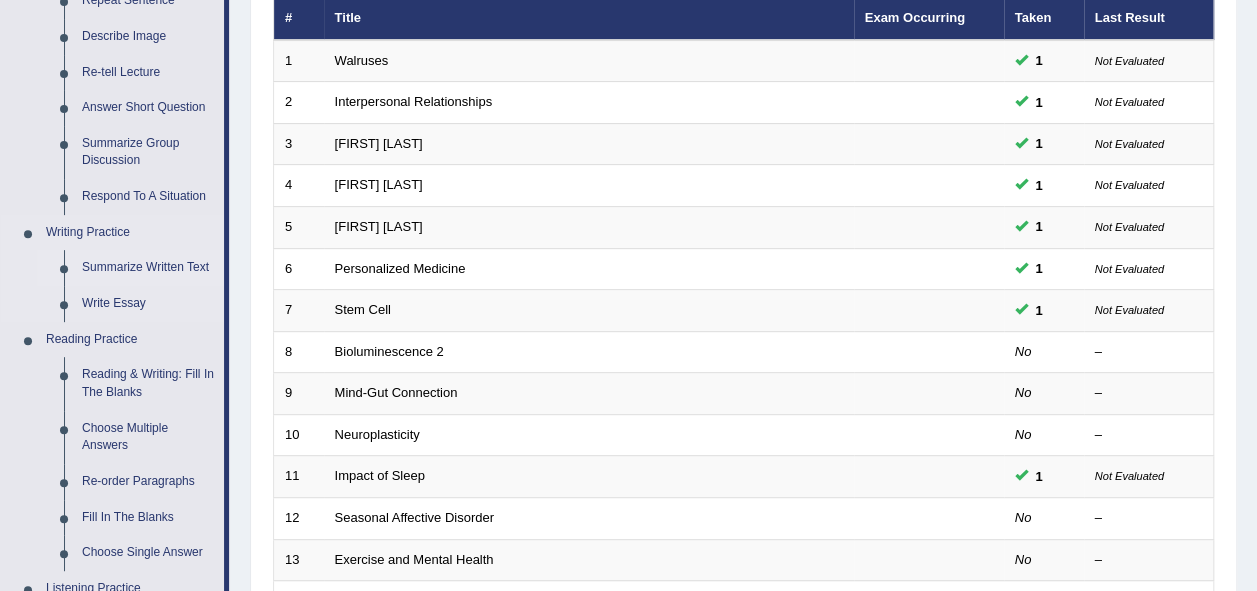 click on "Summarize Written Text" at bounding box center [148, 268] 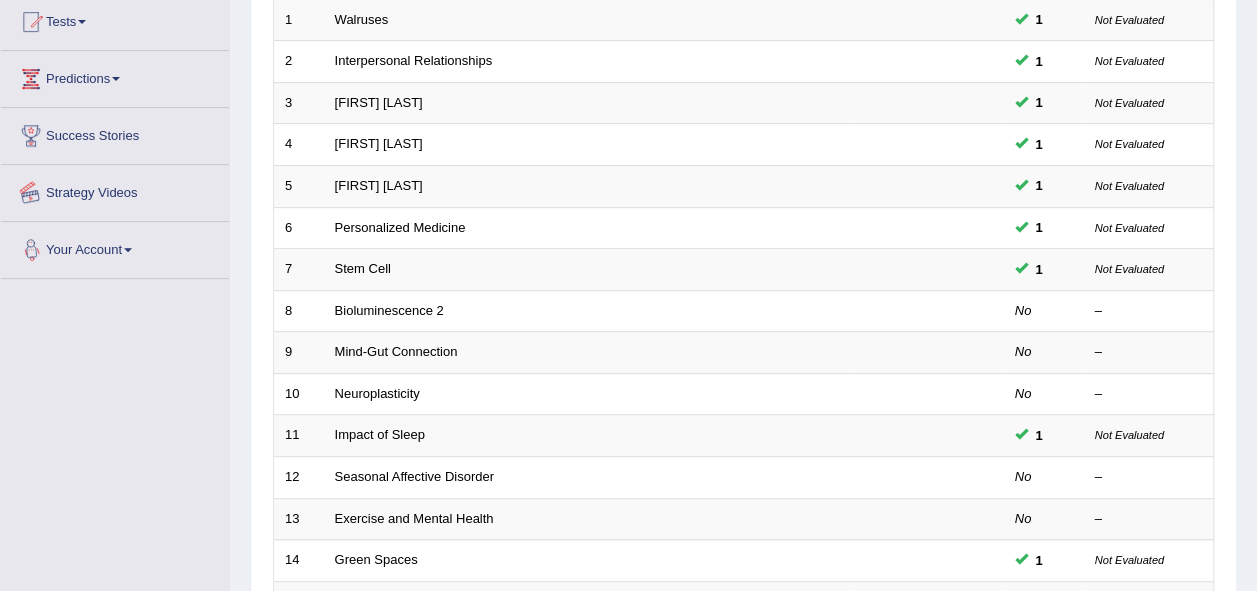 scroll, scrollTop: 504, scrollLeft: 0, axis: vertical 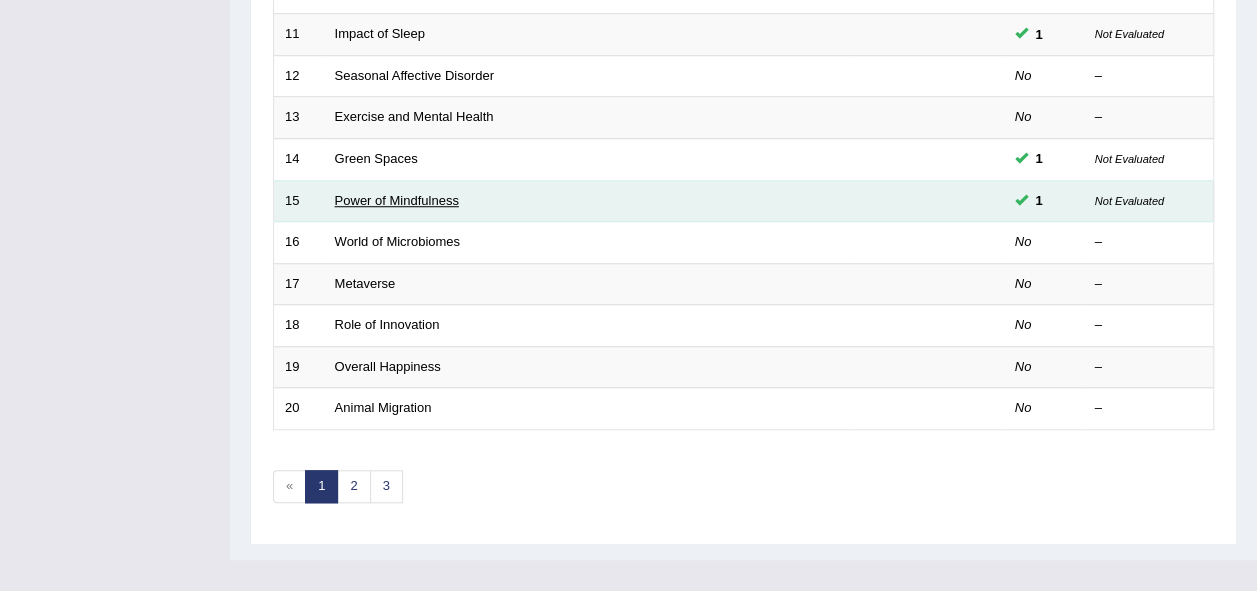 click on "Power of Mindfulness" at bounding box center [397, 200] 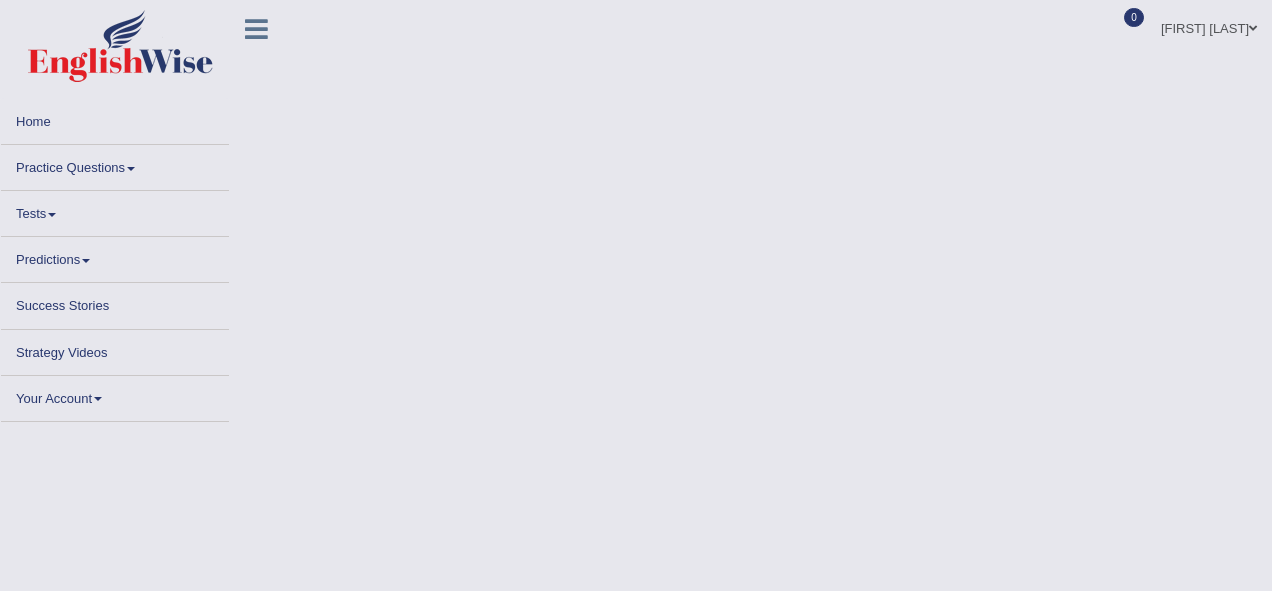 scroll, scrollTop: 0, scrollLeft: 0, axis: both 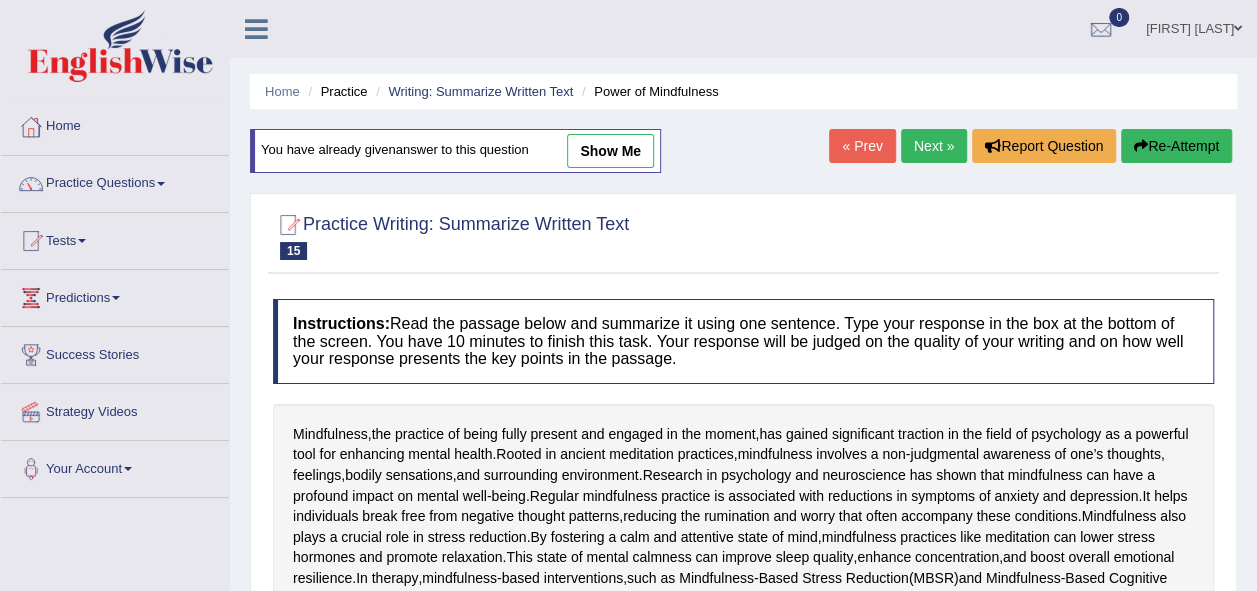 click on "show me" at bounding box center [610, 151] 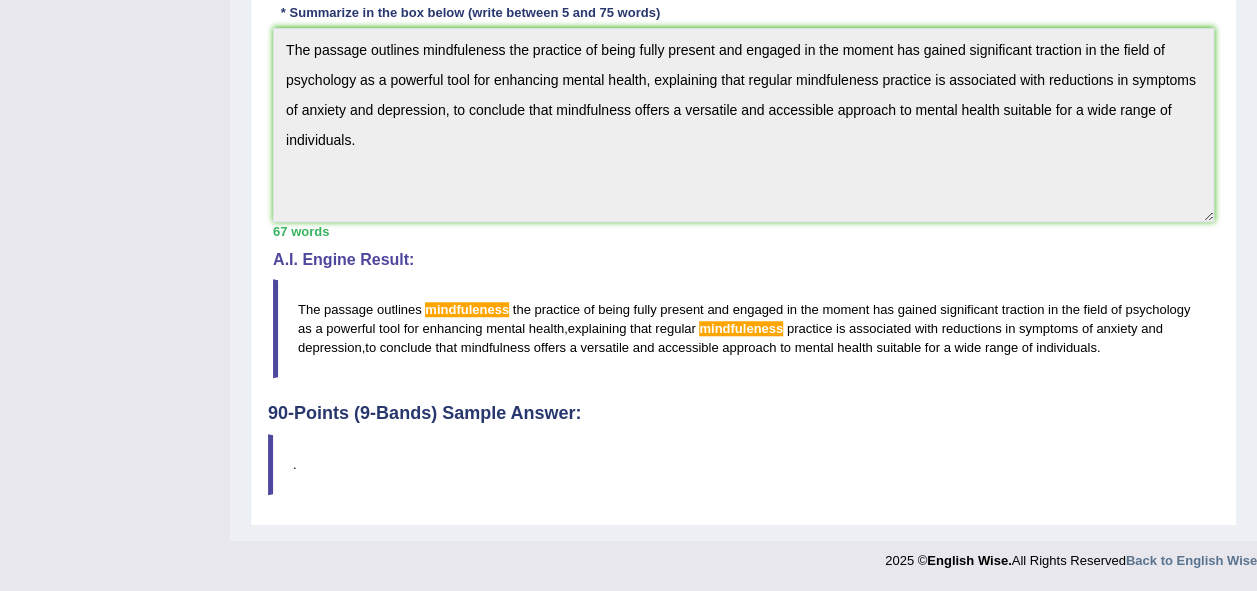 scroll, scrollTop: 899, scrollLeft: 0, axis: vertical 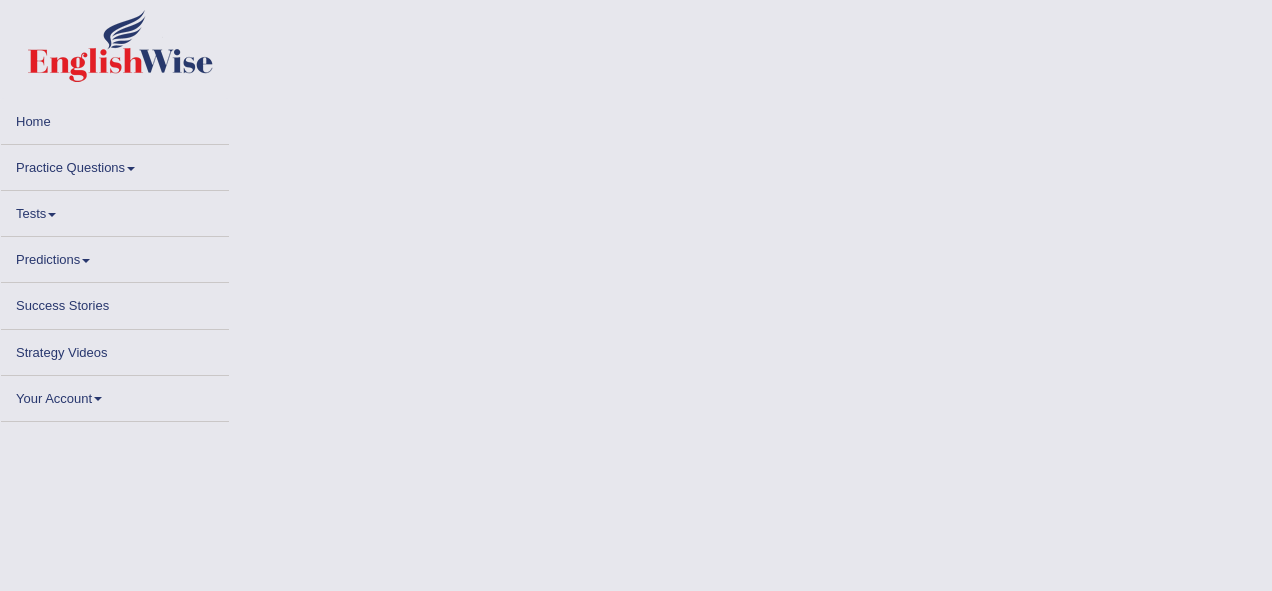 click on "Practice Questions" at bounding box center [115, 164] 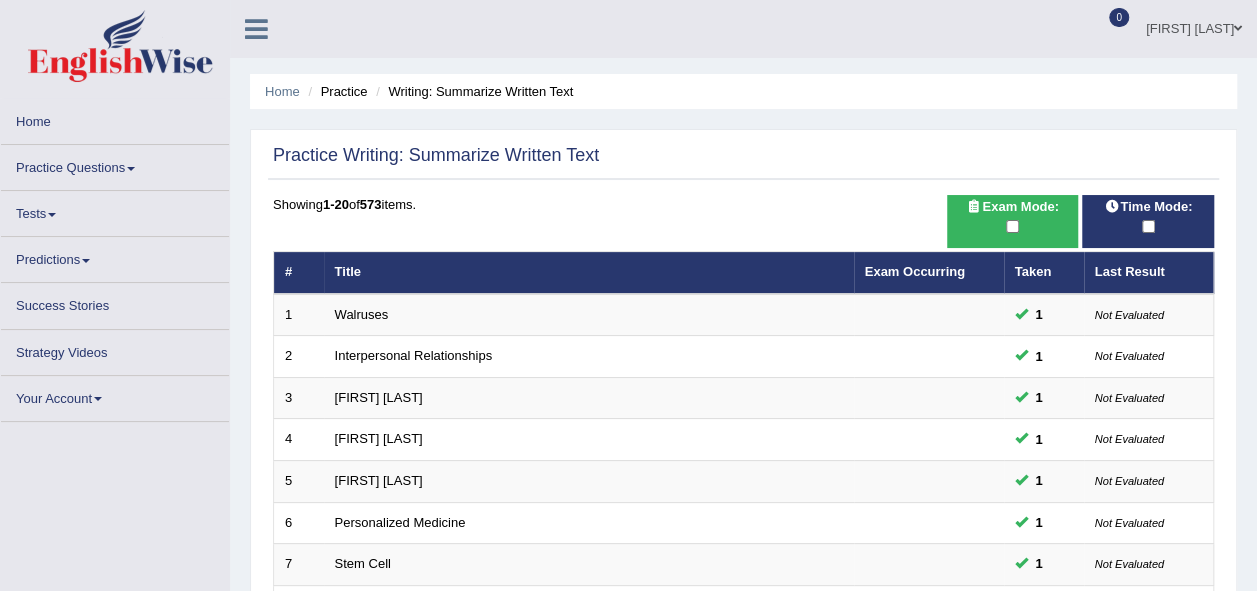 click on "Username: [USERNAME]" at bounding box center [897, 28] 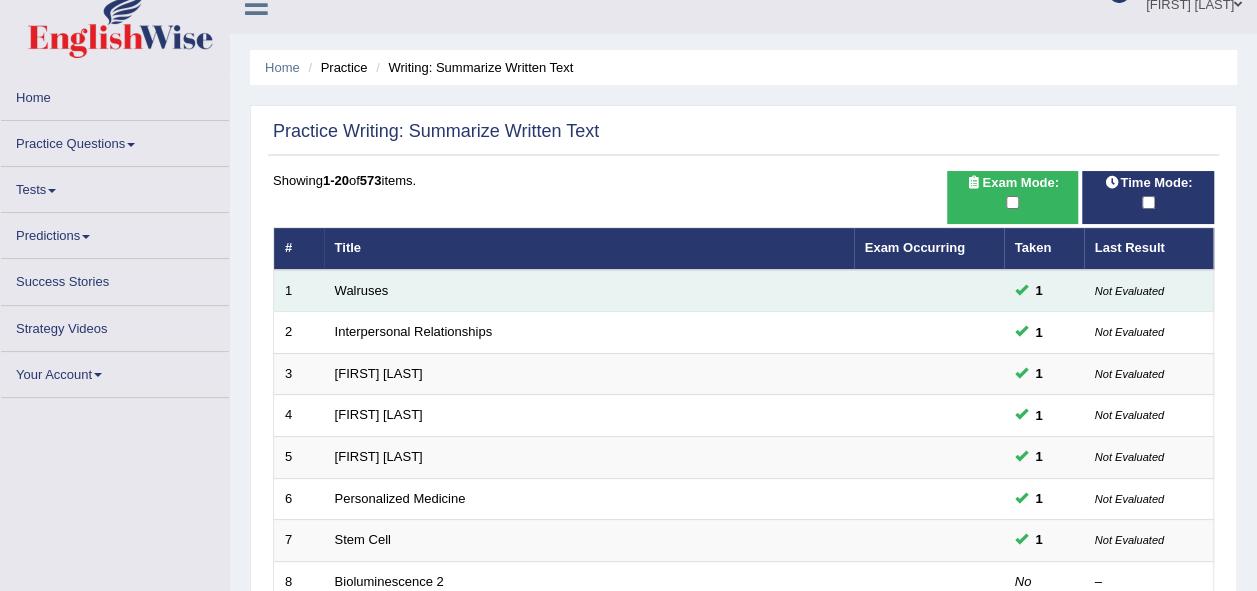 scroll, scrollTop: 0, scrollLeft: 0, axis: both 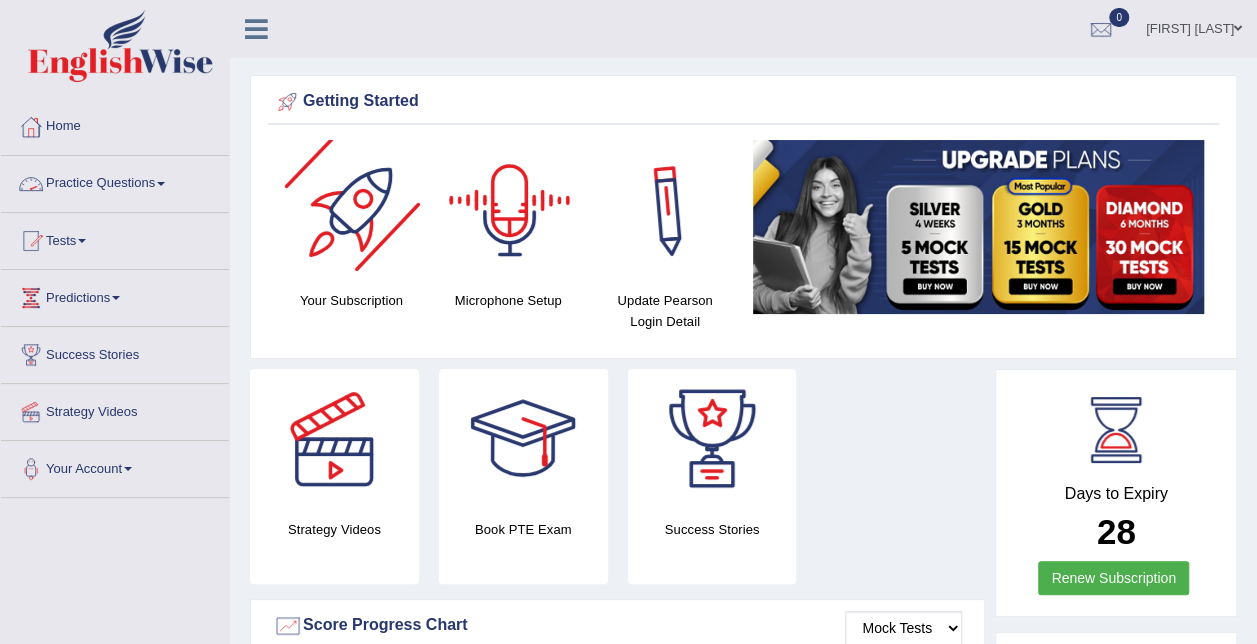 click on "Practice Questions" at bounding box center (115, 181) 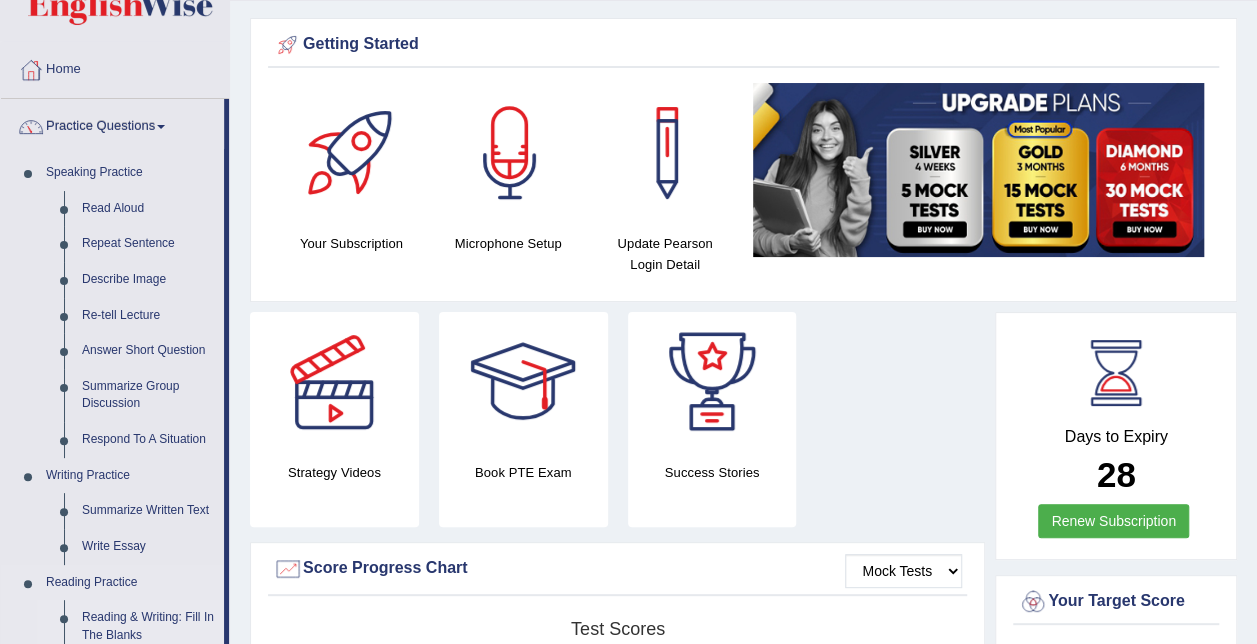 scroll, scrollTop: 200, scrollLeft: 0, axis: vertical 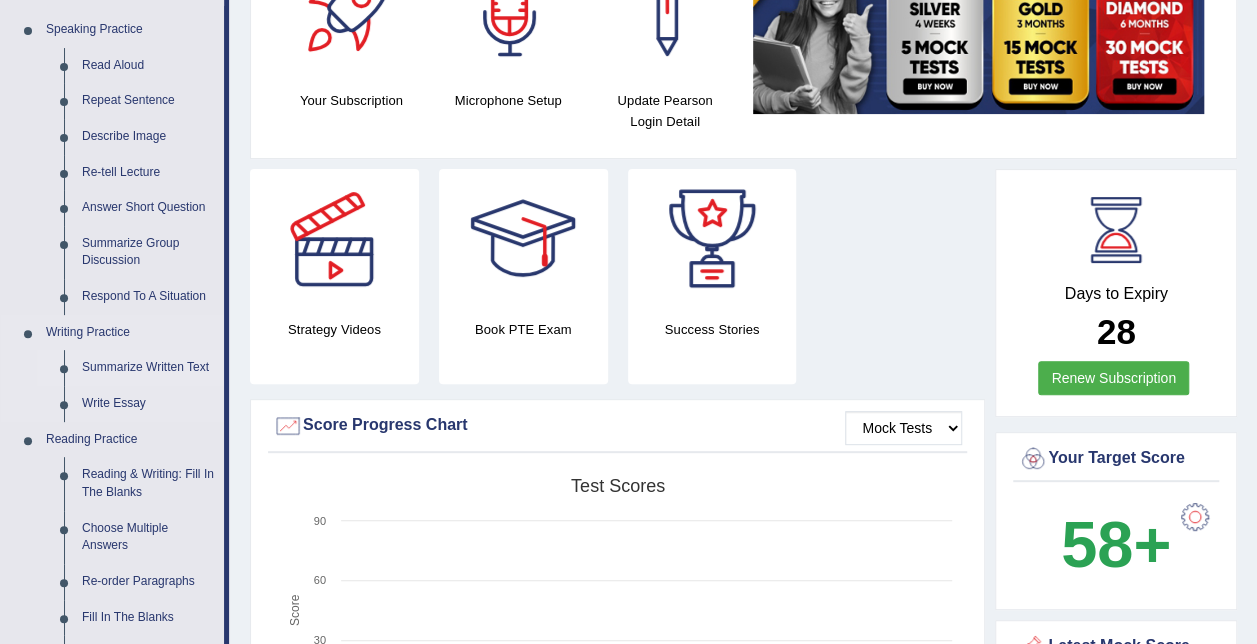 click on "Summarize Written Text" at bounding box center [148, 368] 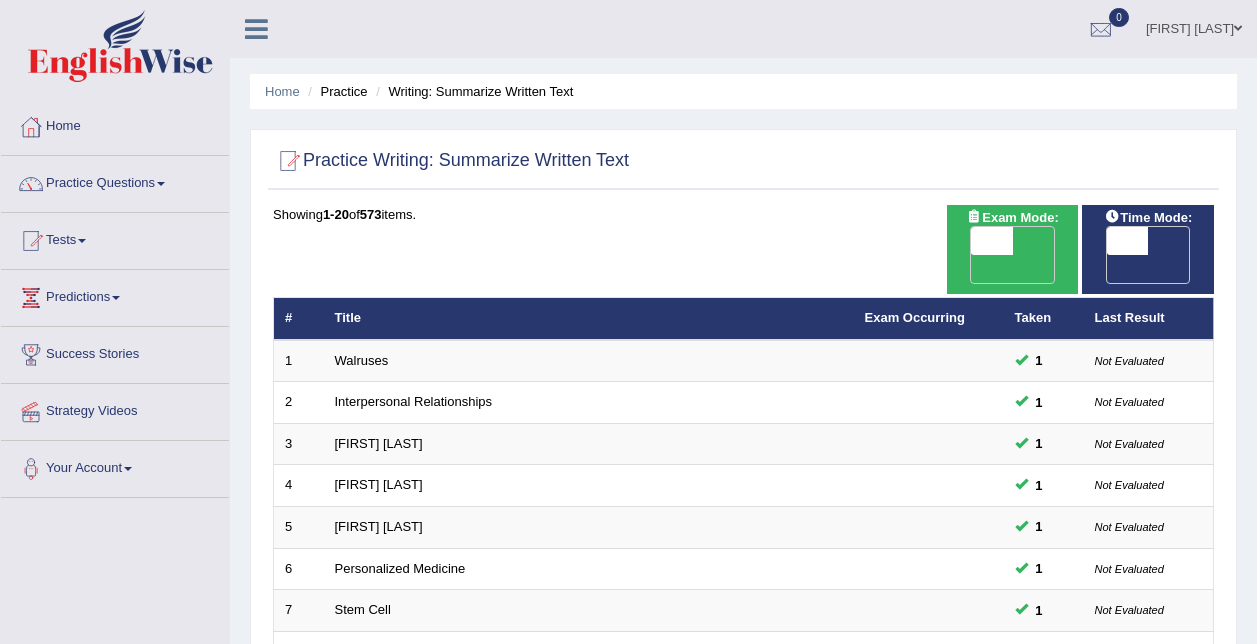 scroll, scrollTop: 566, scrollLeft: 0, axis: vertical 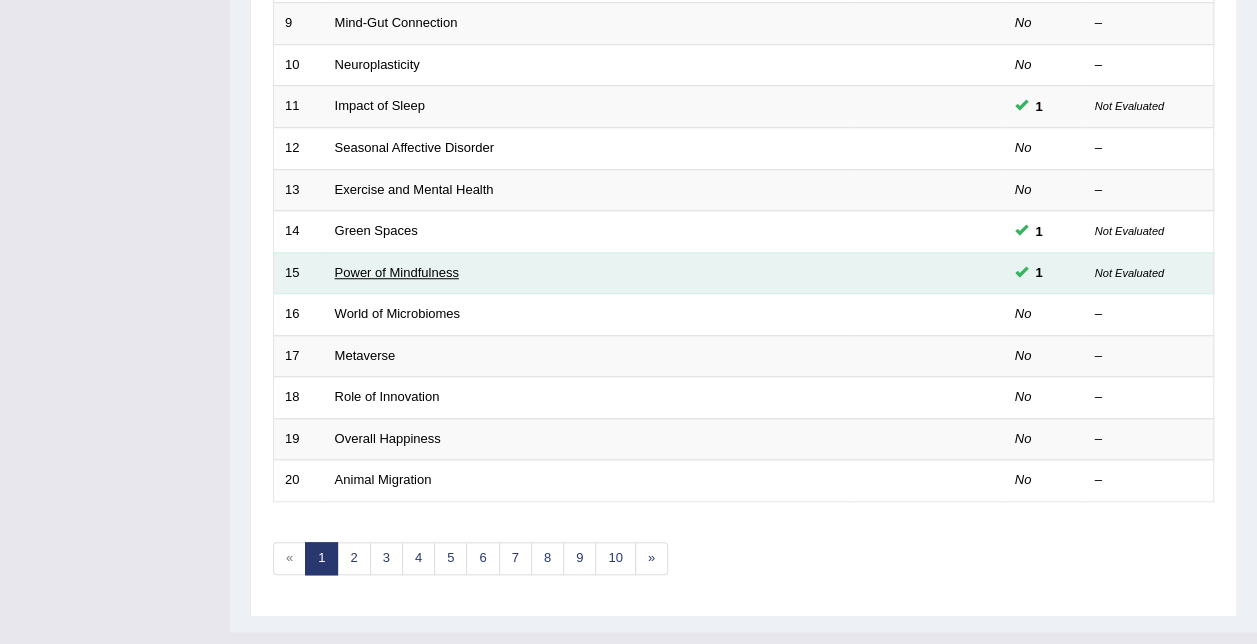 click on "Power of Mindfulness" at bounding box center [397, 272] 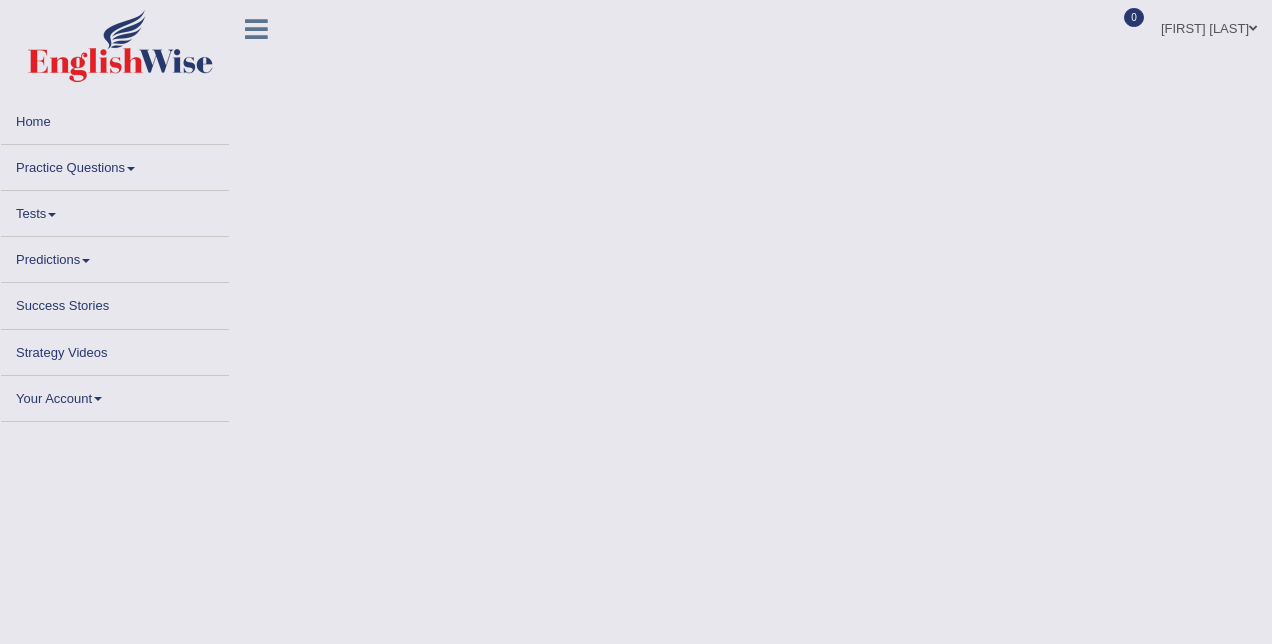 scroll, scrollTop: 0, scrollLeft: 0, axis: both 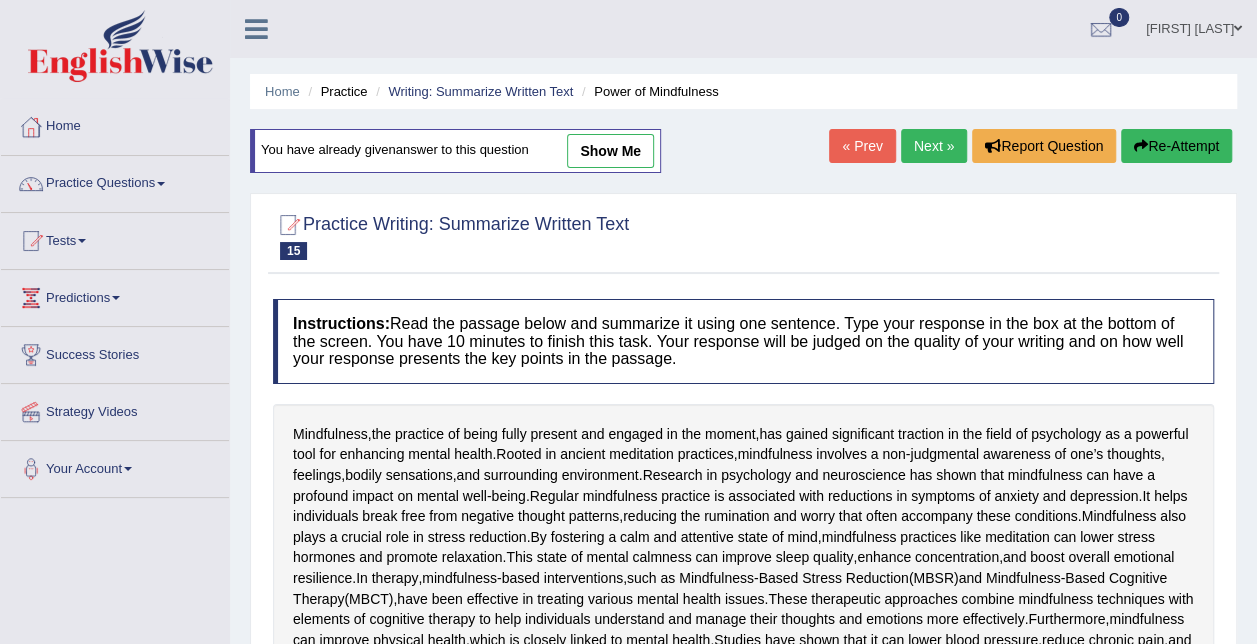 click on "show me" at bounding box center (610, 151) 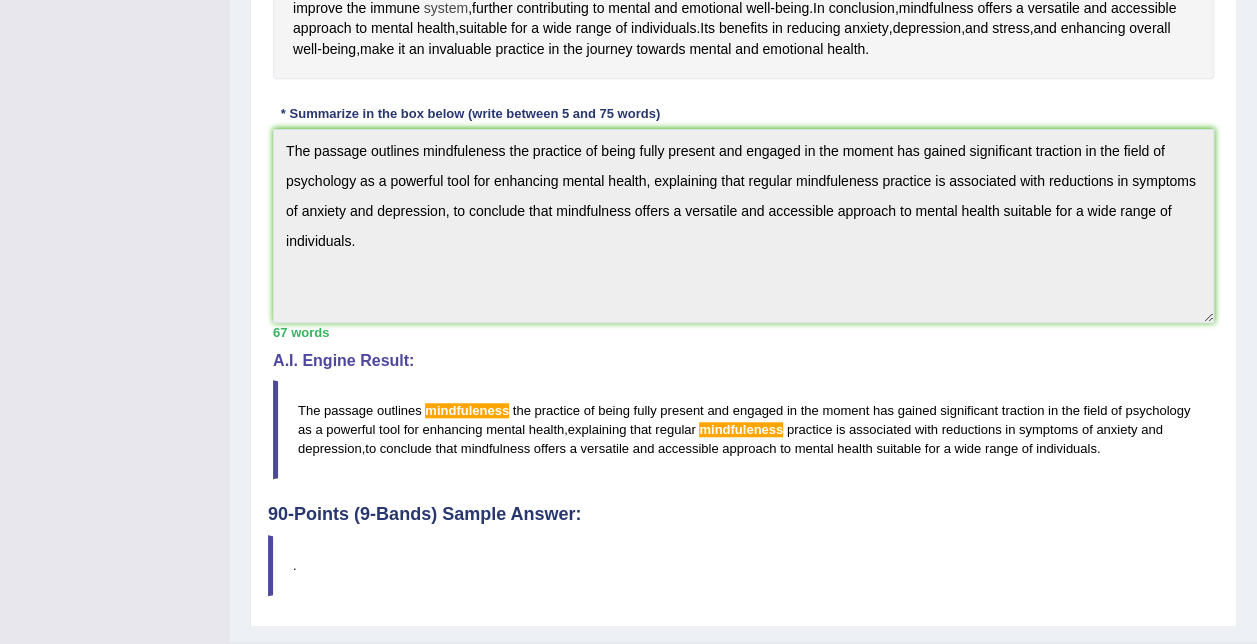 scroll, scrollTop: 846, scrollLeft: 0, axis: vertical 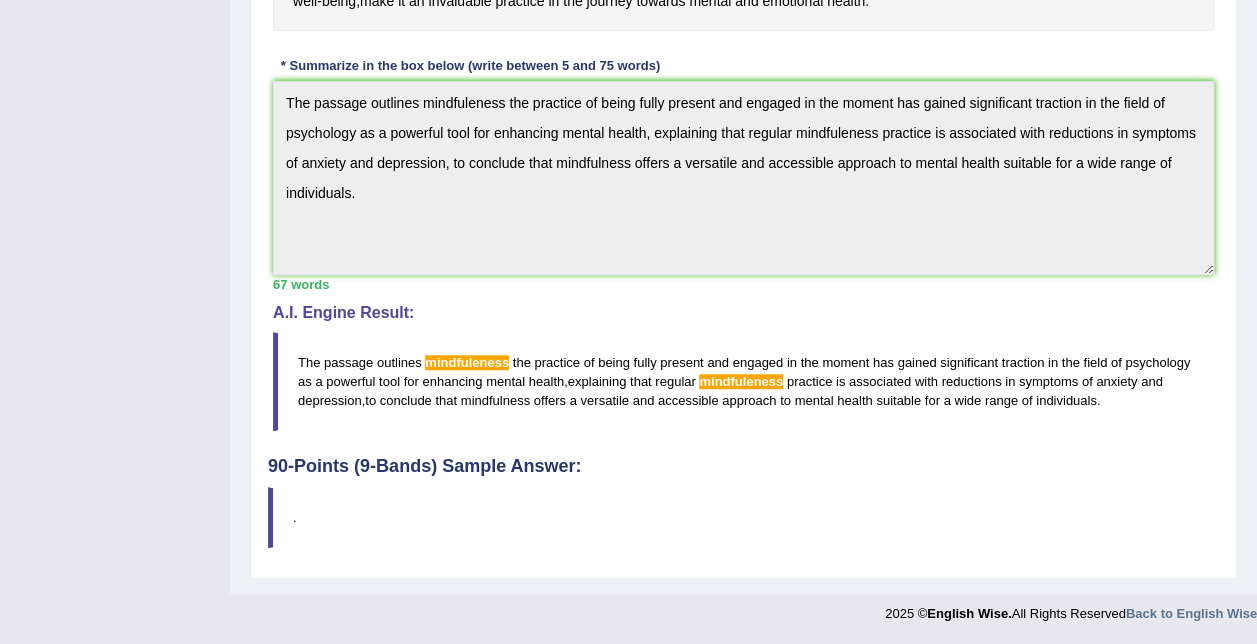 click on "mindfulness" at bounding box center [495, 400] 